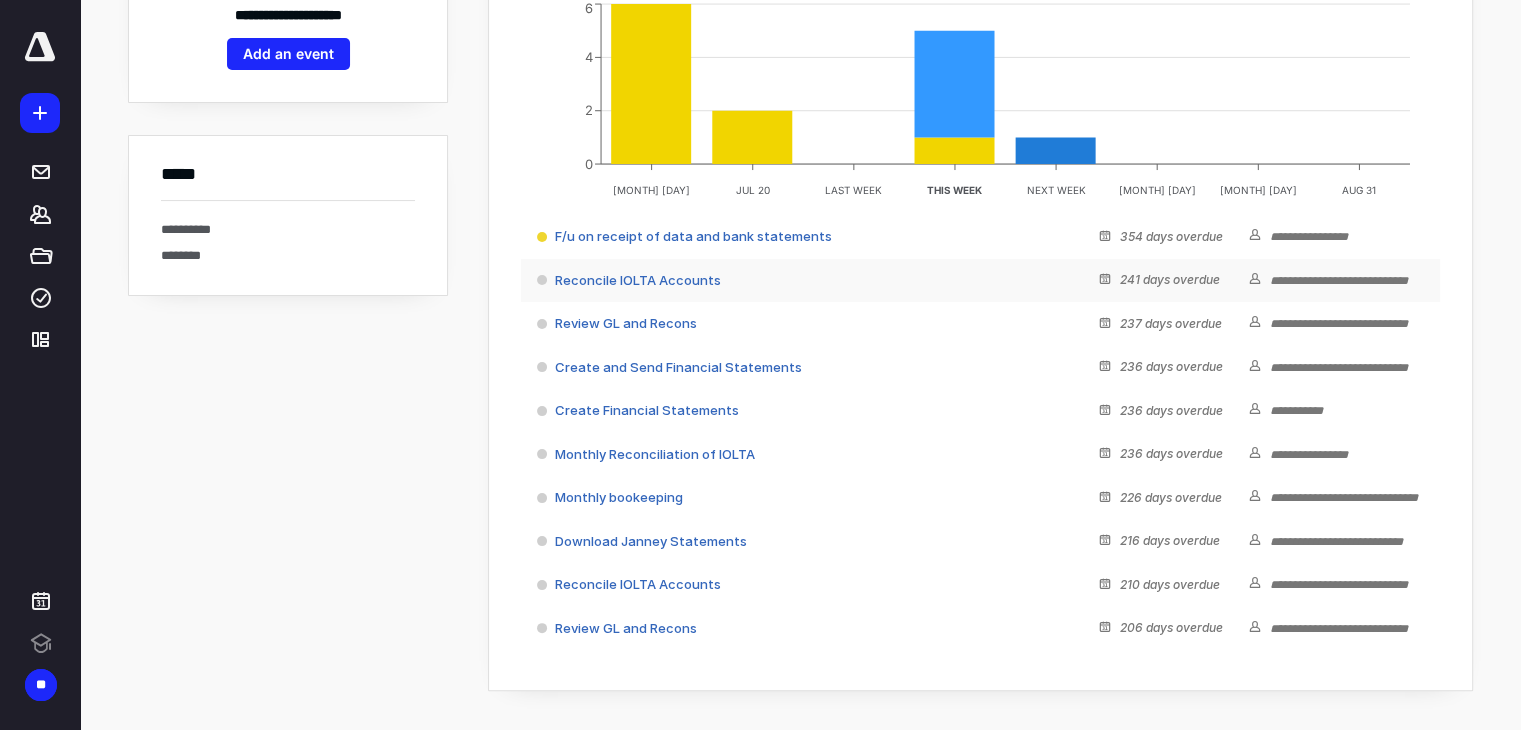 scroll, scrollTop: 338, scrollLeft: 0, axis: vertical 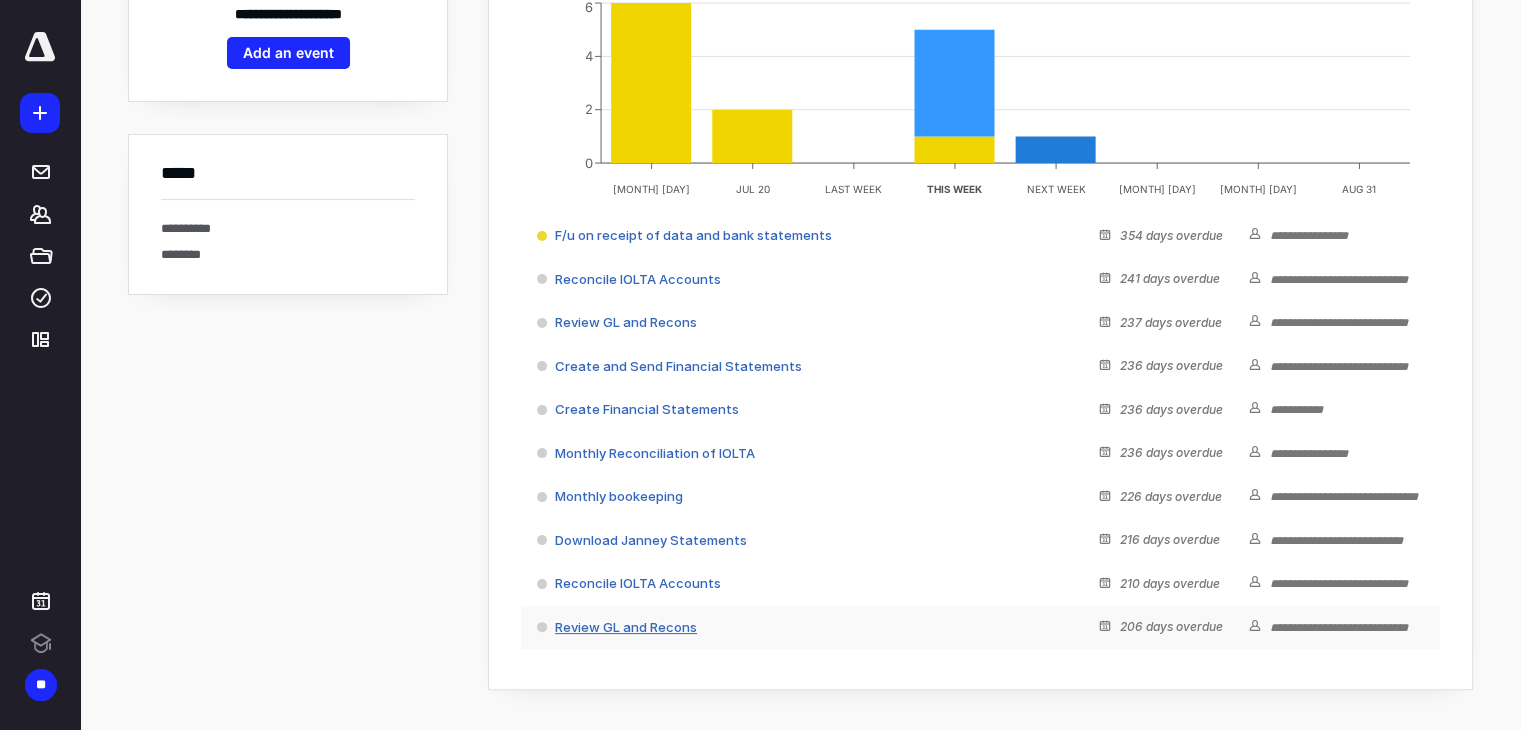 click on "Review GL and Recons" at bounding box center [626, 627] 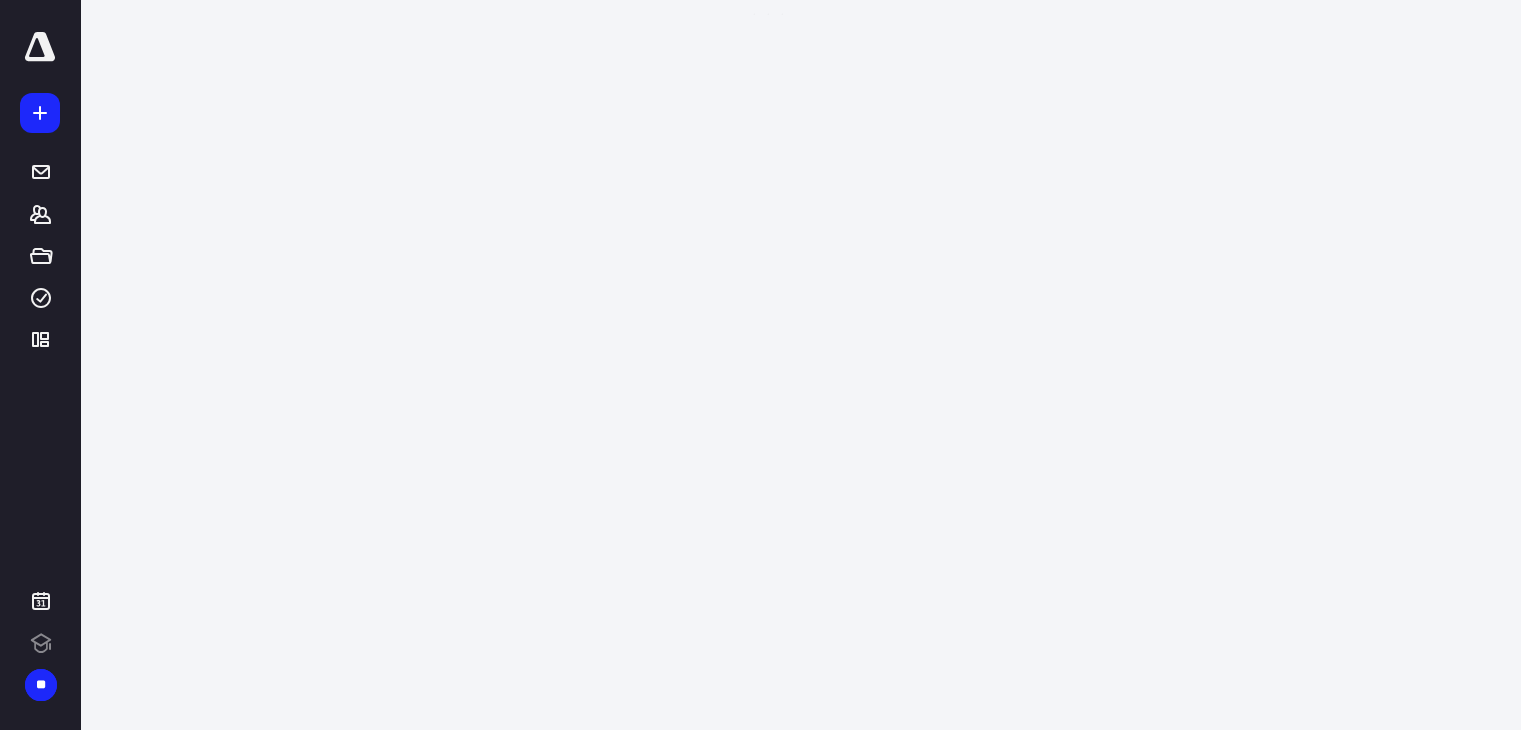 scroll, scrollTop: 0, scrollLeft: 0, axis: both 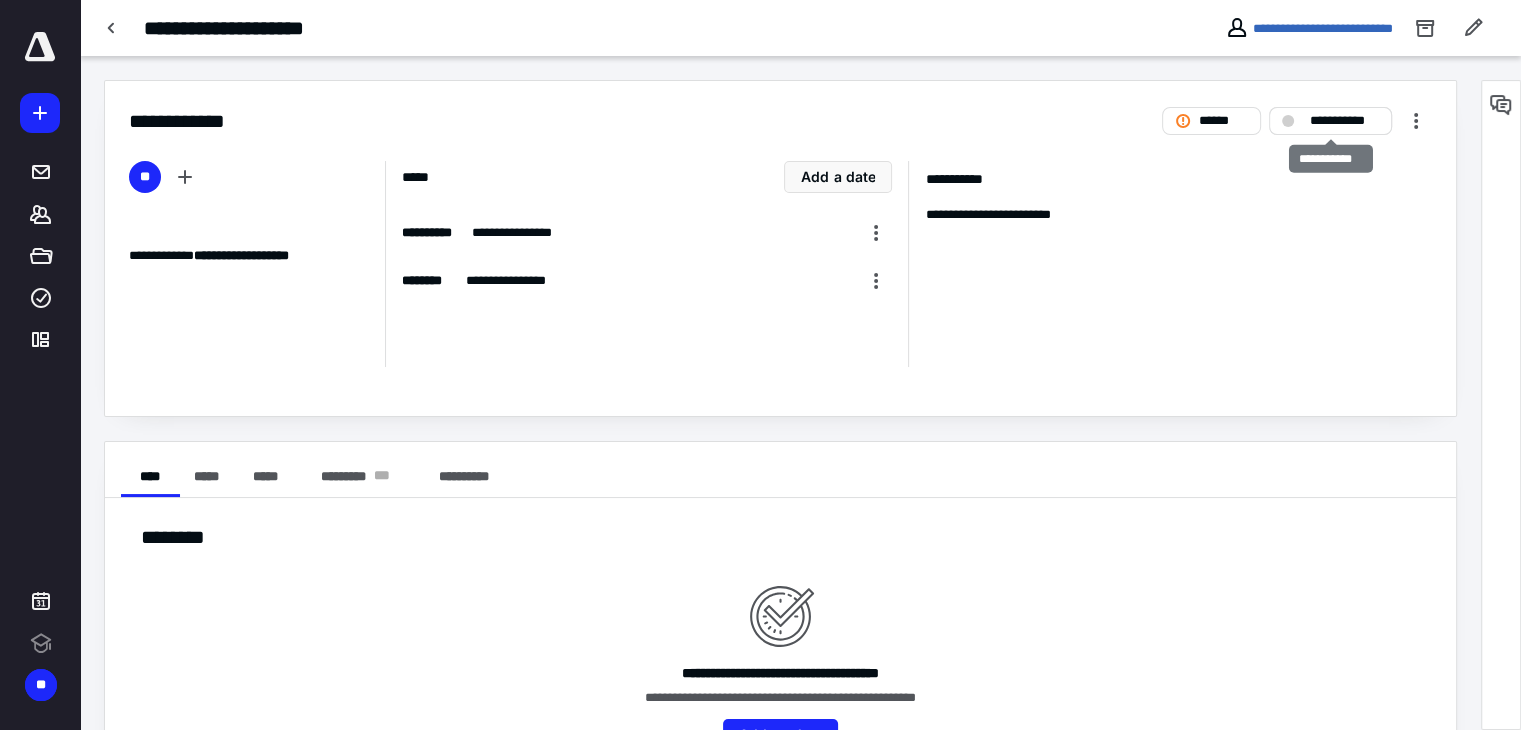 click on "**********" at bounding box center (1344, 121) 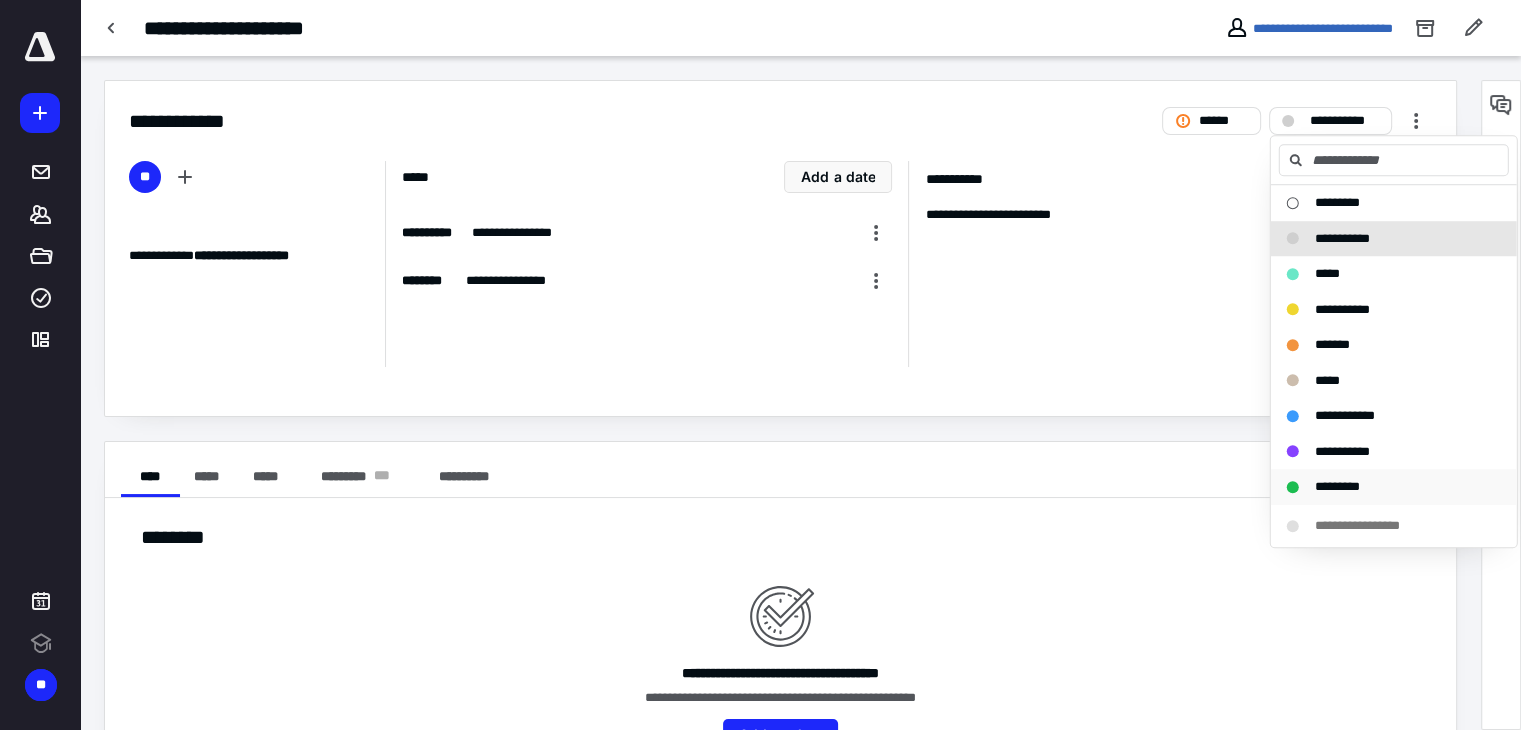 click on "*********" at bounding box center (1382, 487) 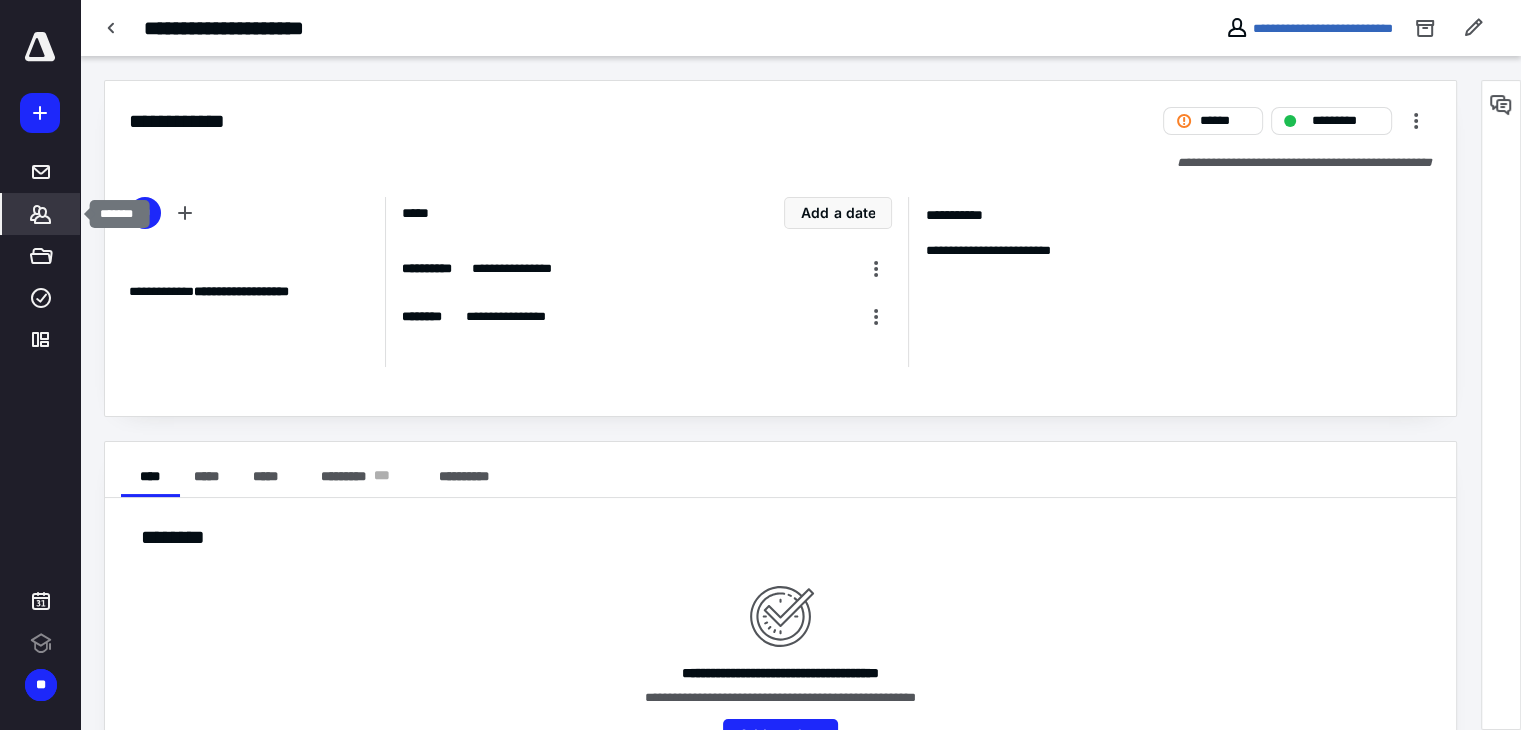 click 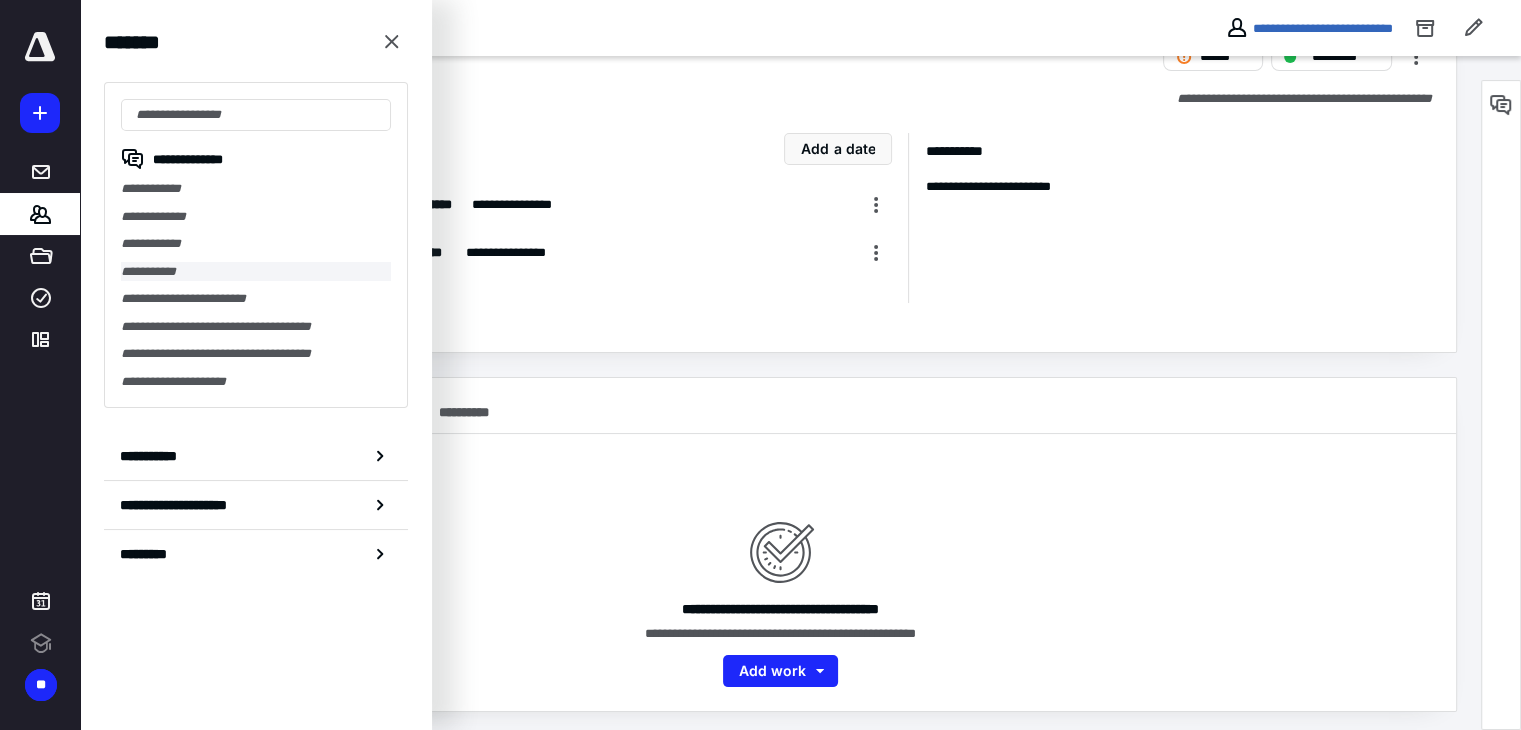 scroll, scrollTop: 68, scrollLeft: 0, axis: vertical 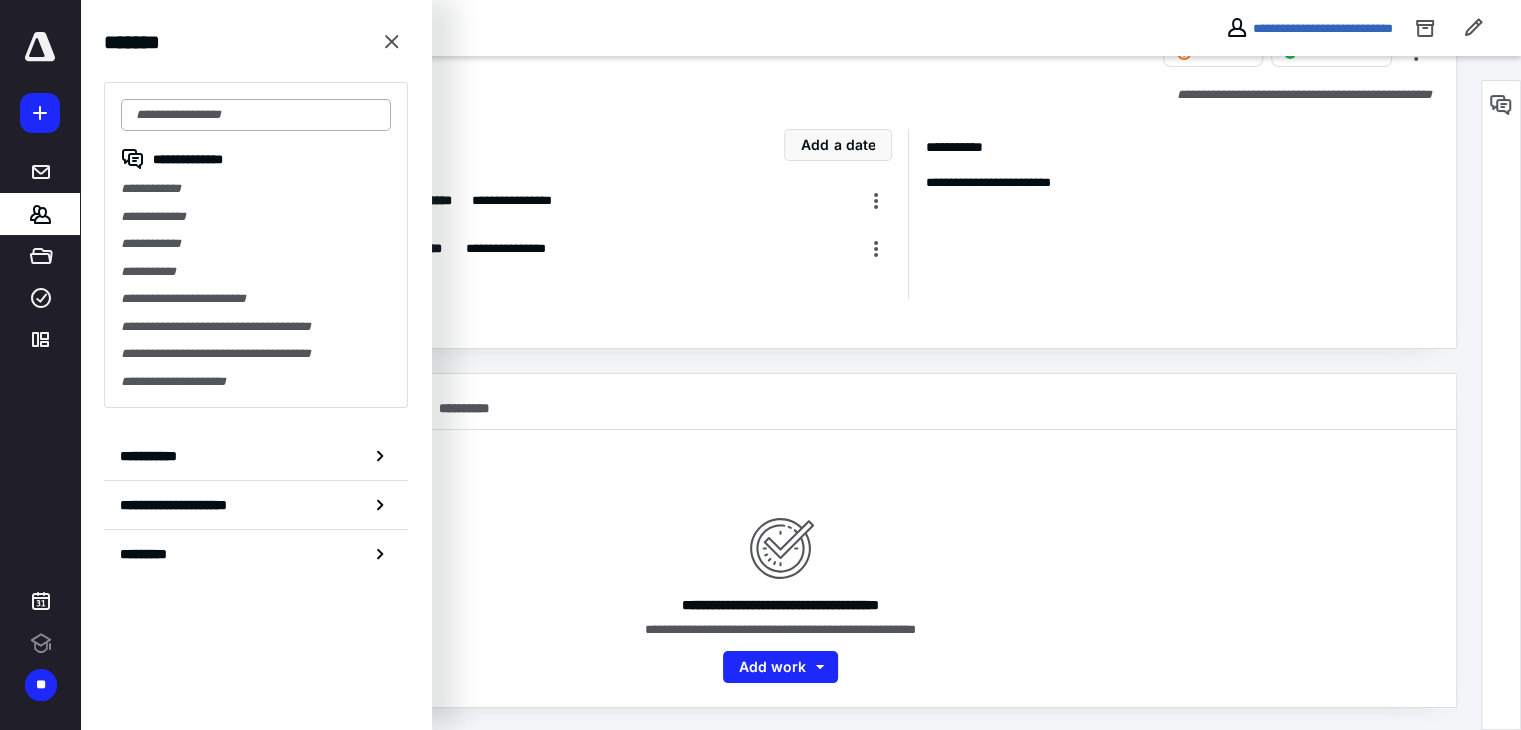 click at bounding box center (256, 115) 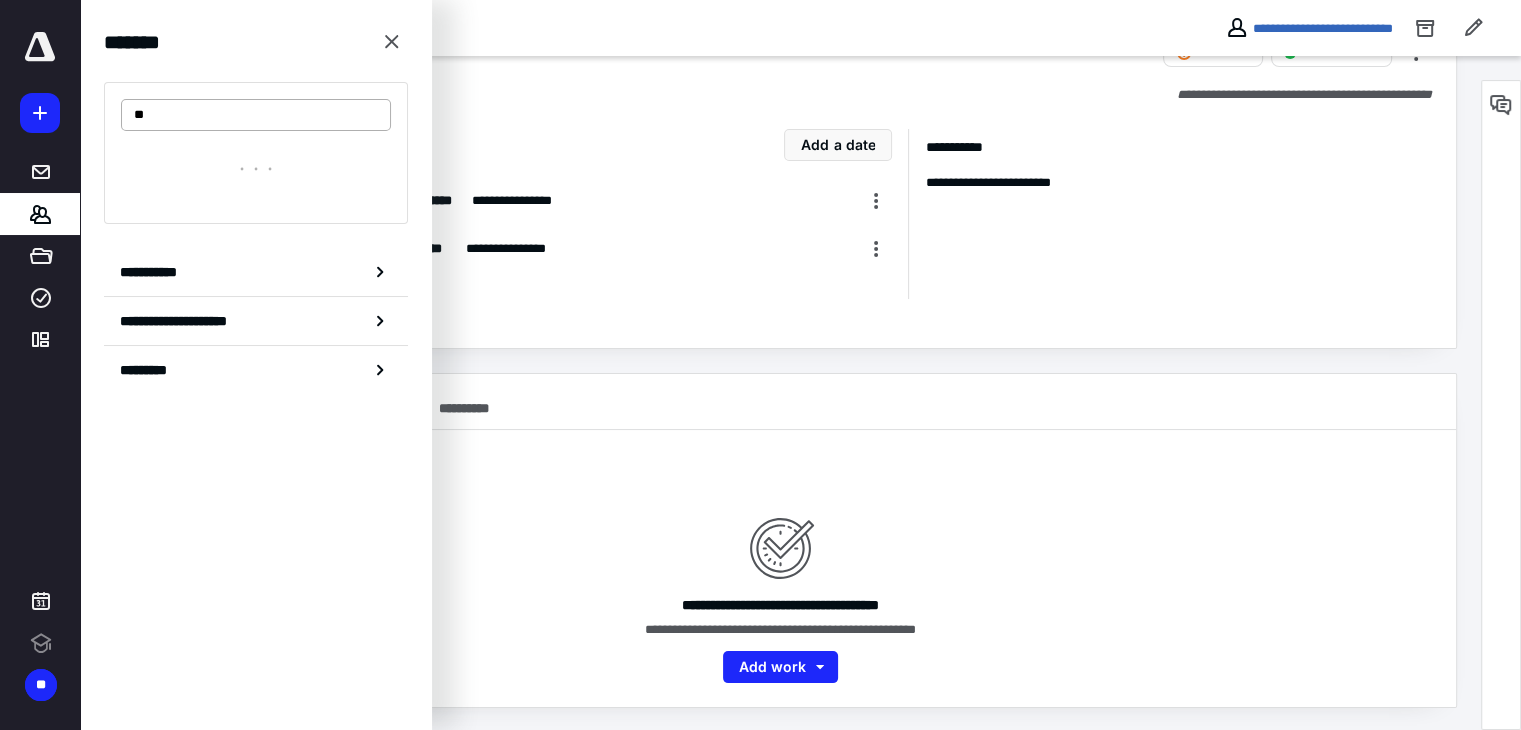 type on "*" 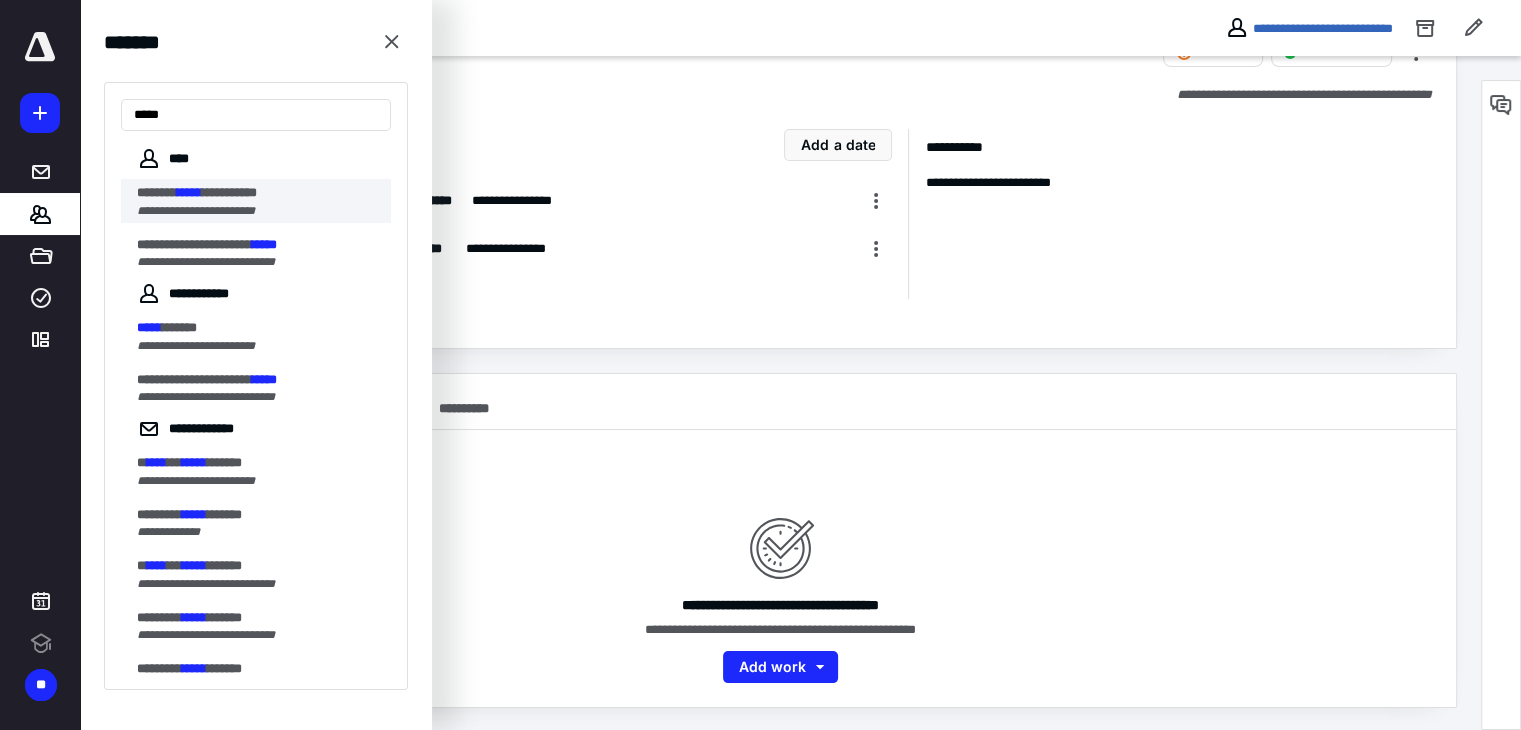 type on "*****" 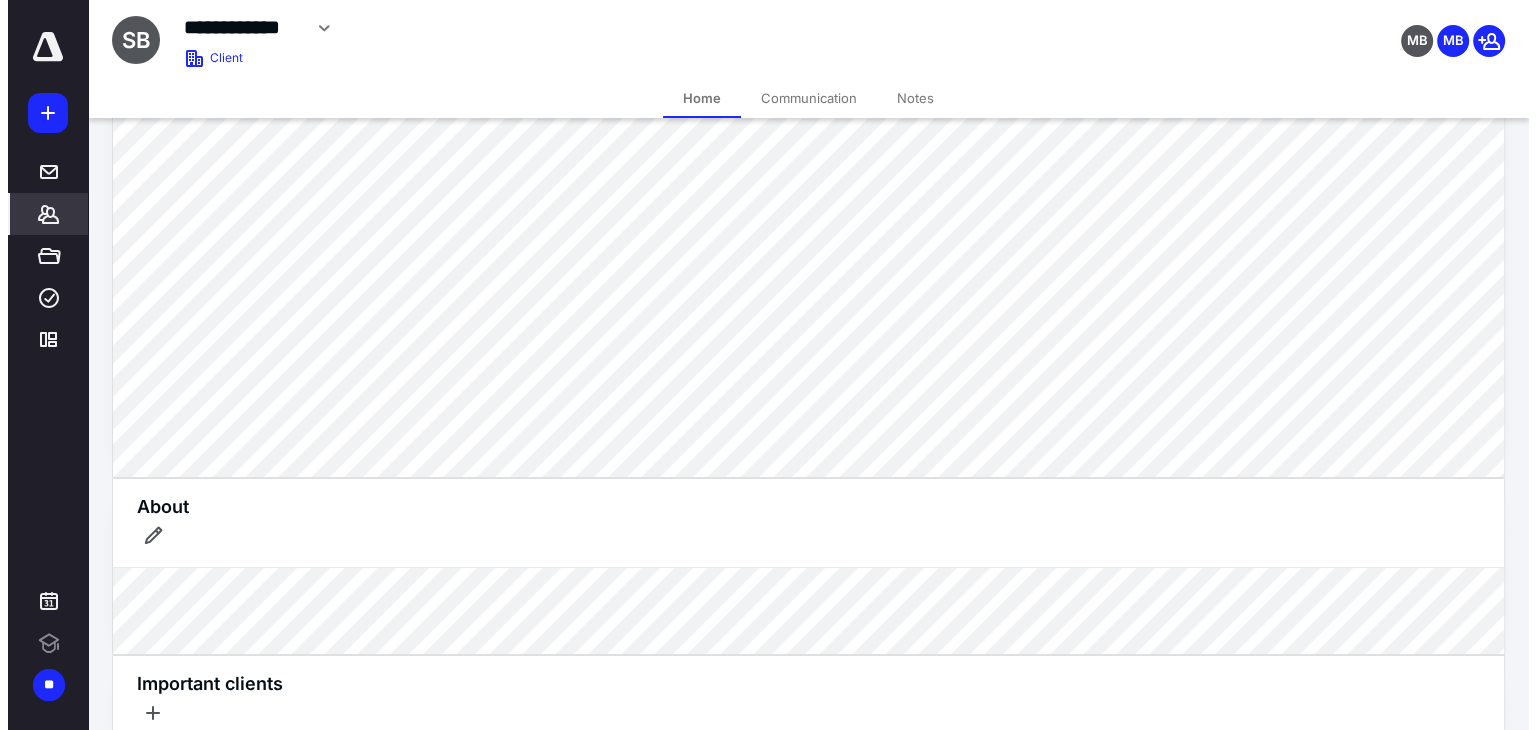 scroll, scrollTop: 0, scrollLeft: 0, axis: both 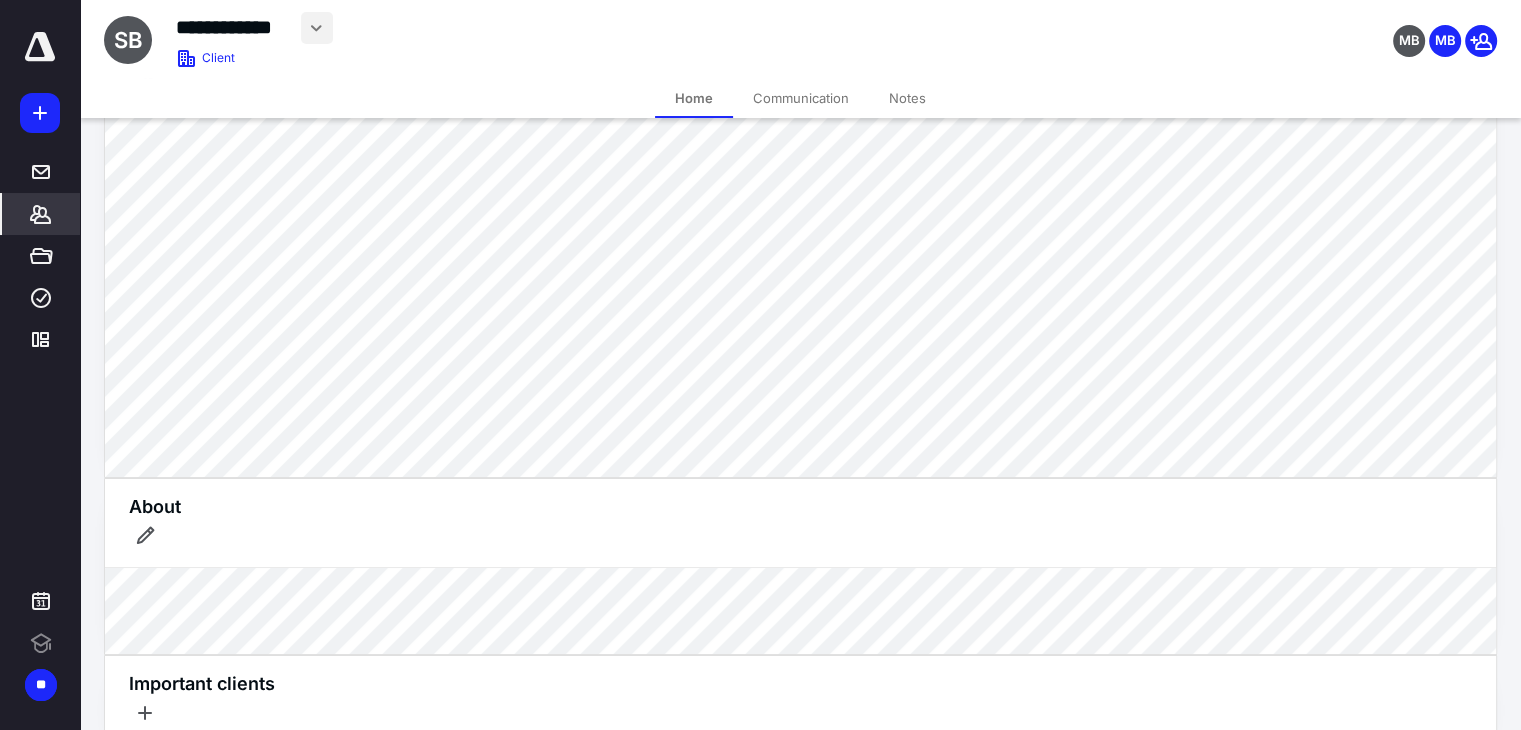 click at bounding box center [317, 28] 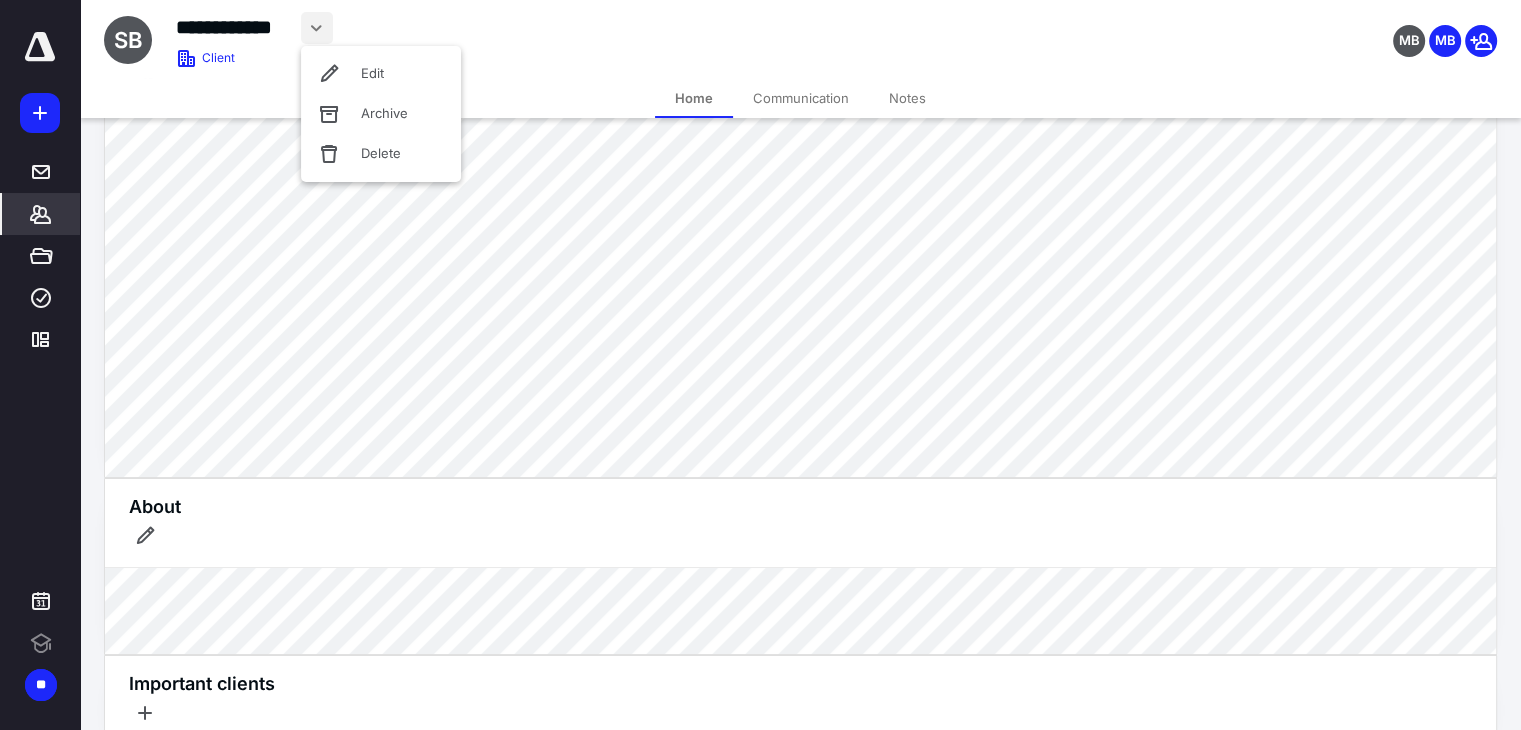 click on "**********" at bounding box center (234, 27) 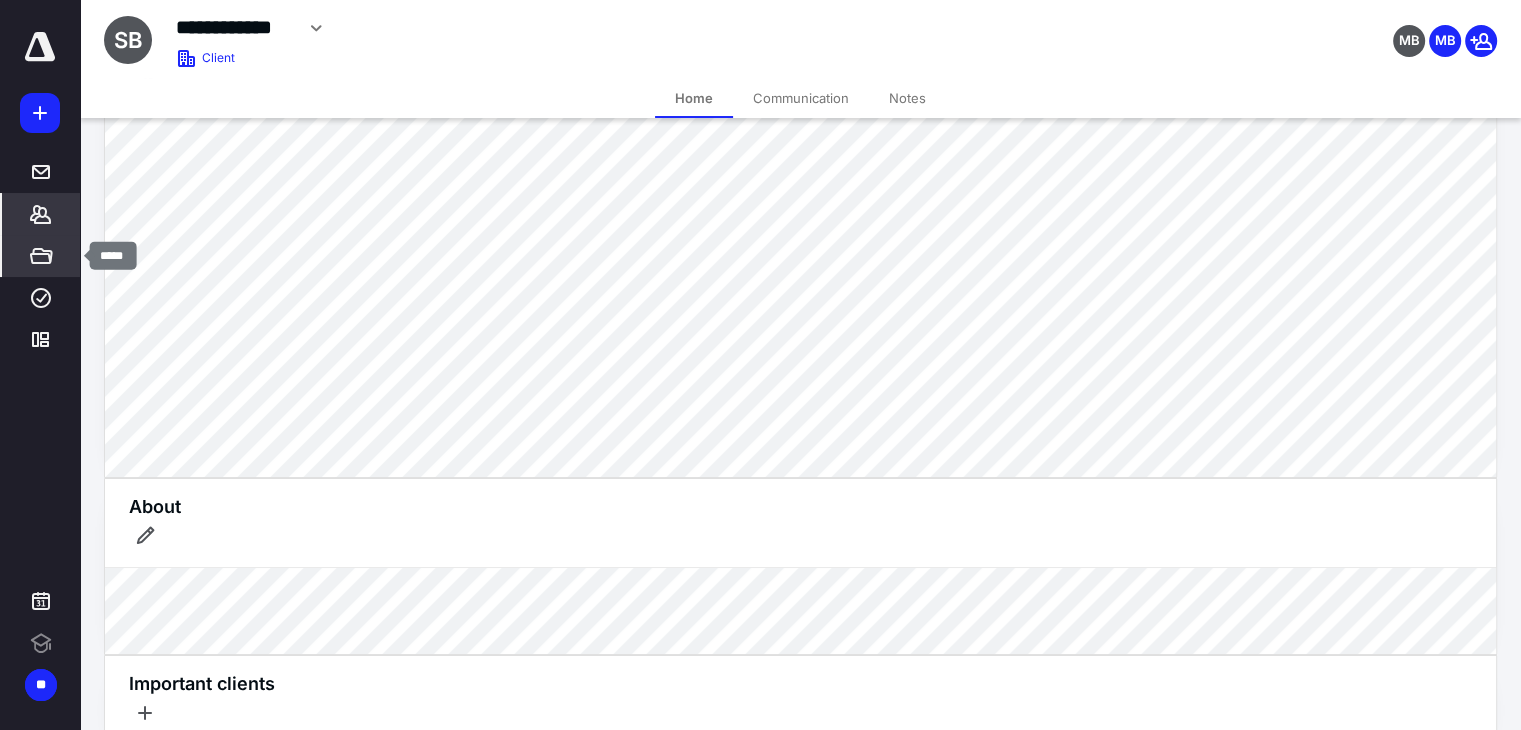 click 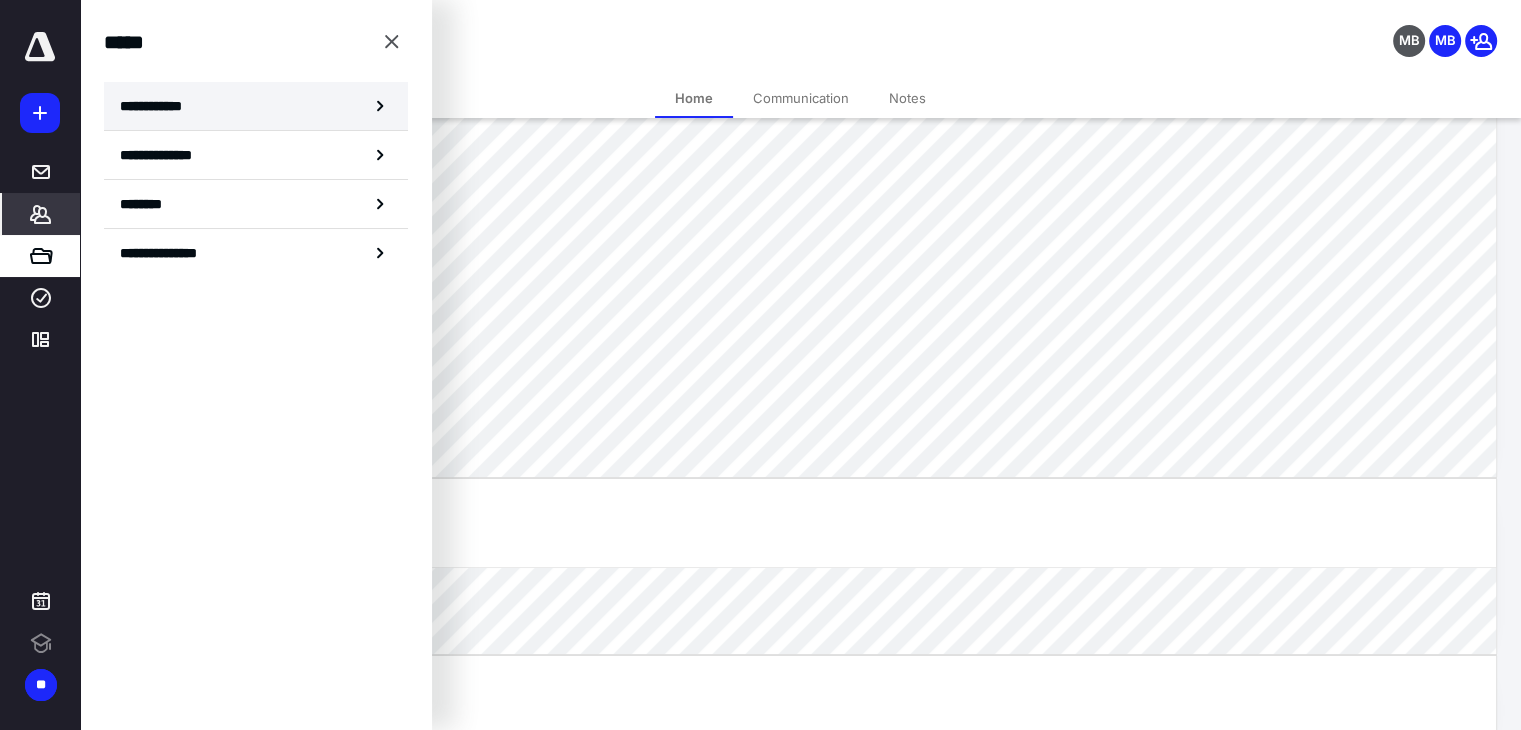 drag, startPoint x: 336, startPoint y: 103, endPoint x: 344, endPoint y: 117, distance: 16.124516 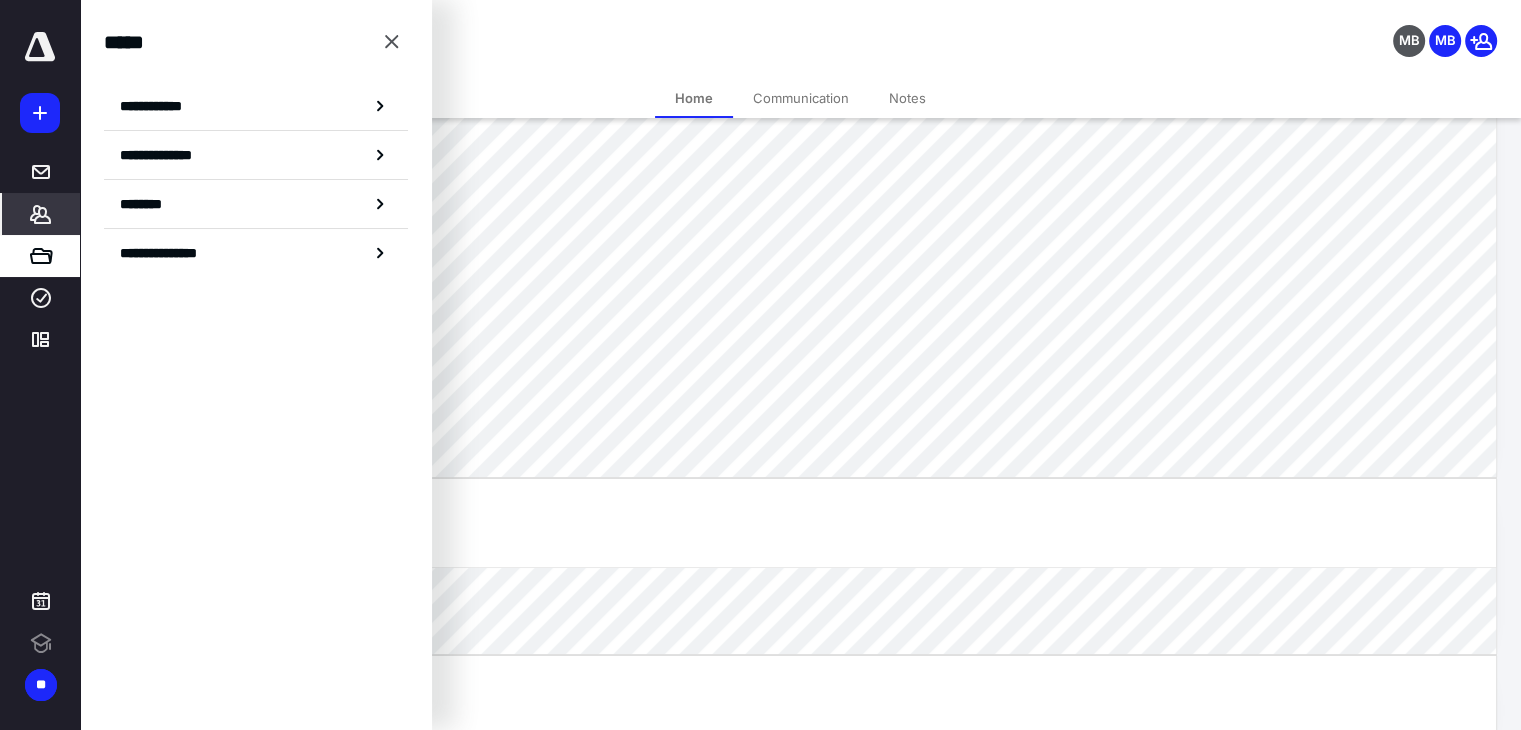 click on "**********" at bounding box center [256, 106] 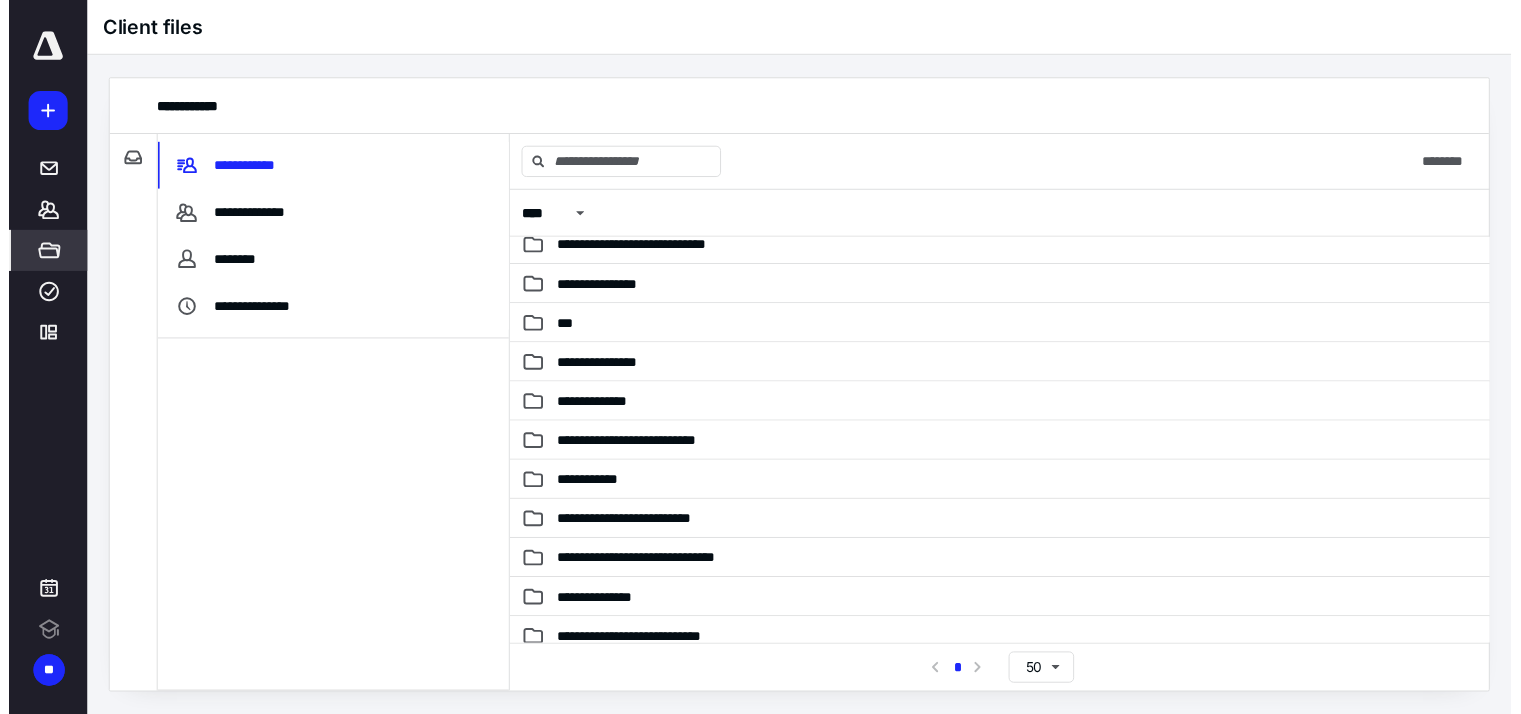 scroll, scrollTop: 700, scrollLeft: 0, axis: vertical 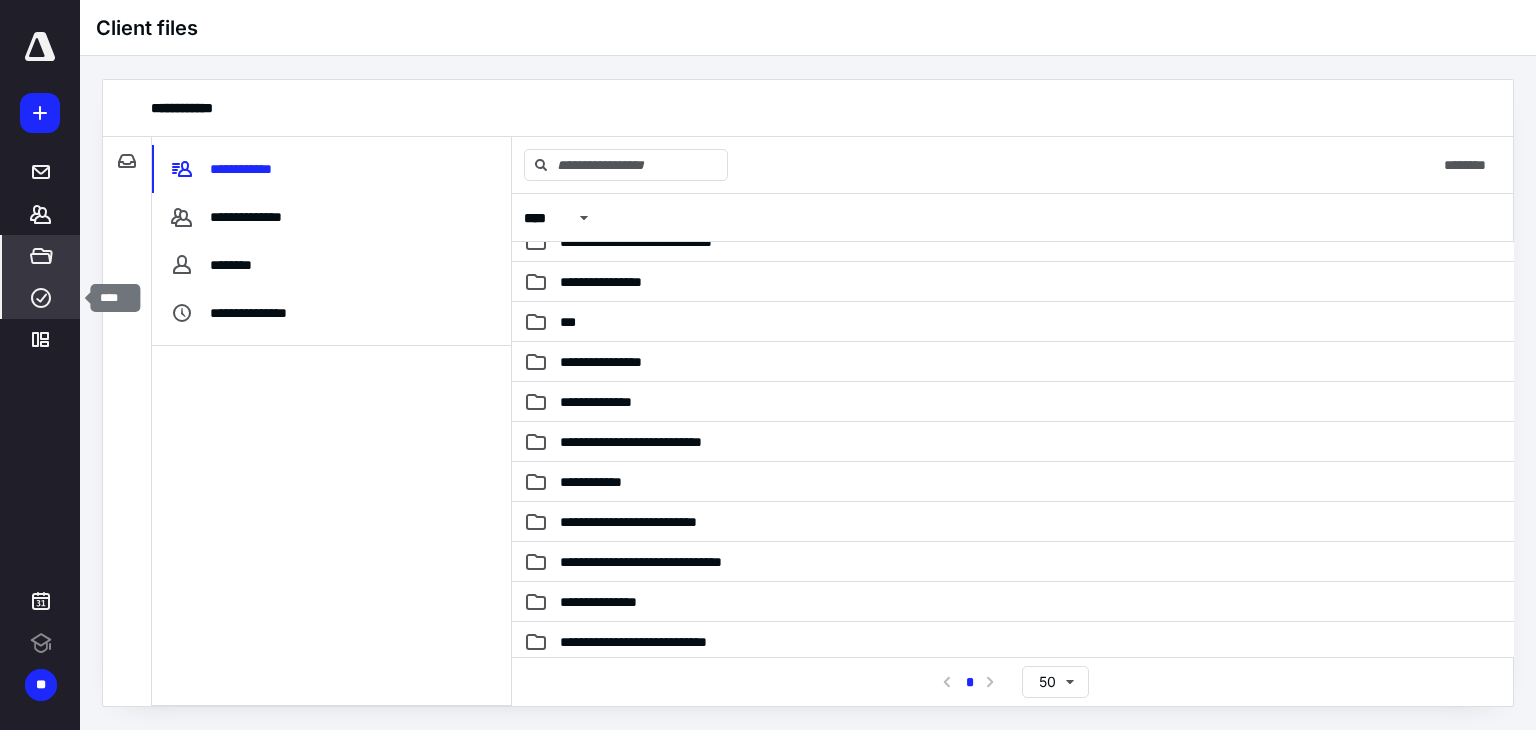 click 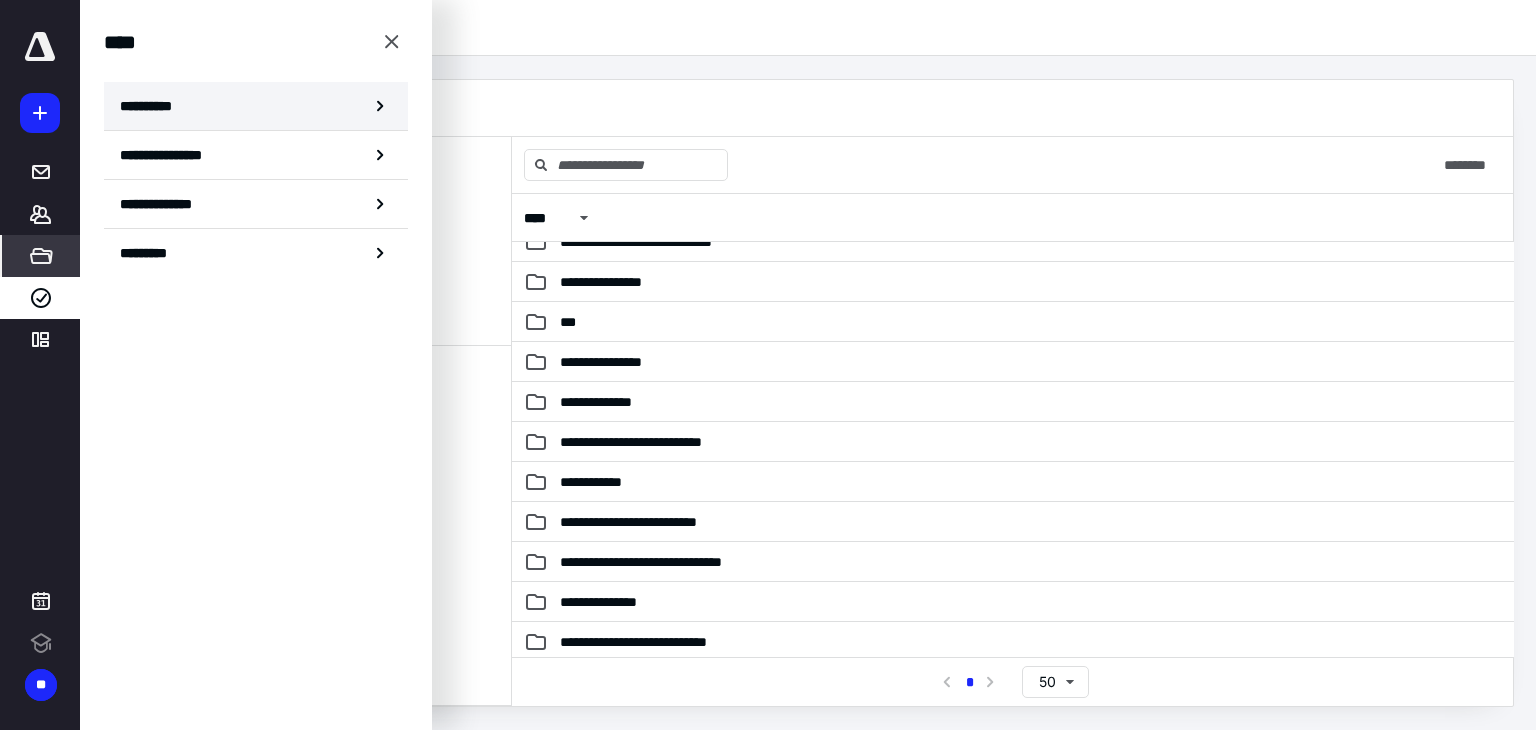 click on "**********" at bounding box center [256, 106] 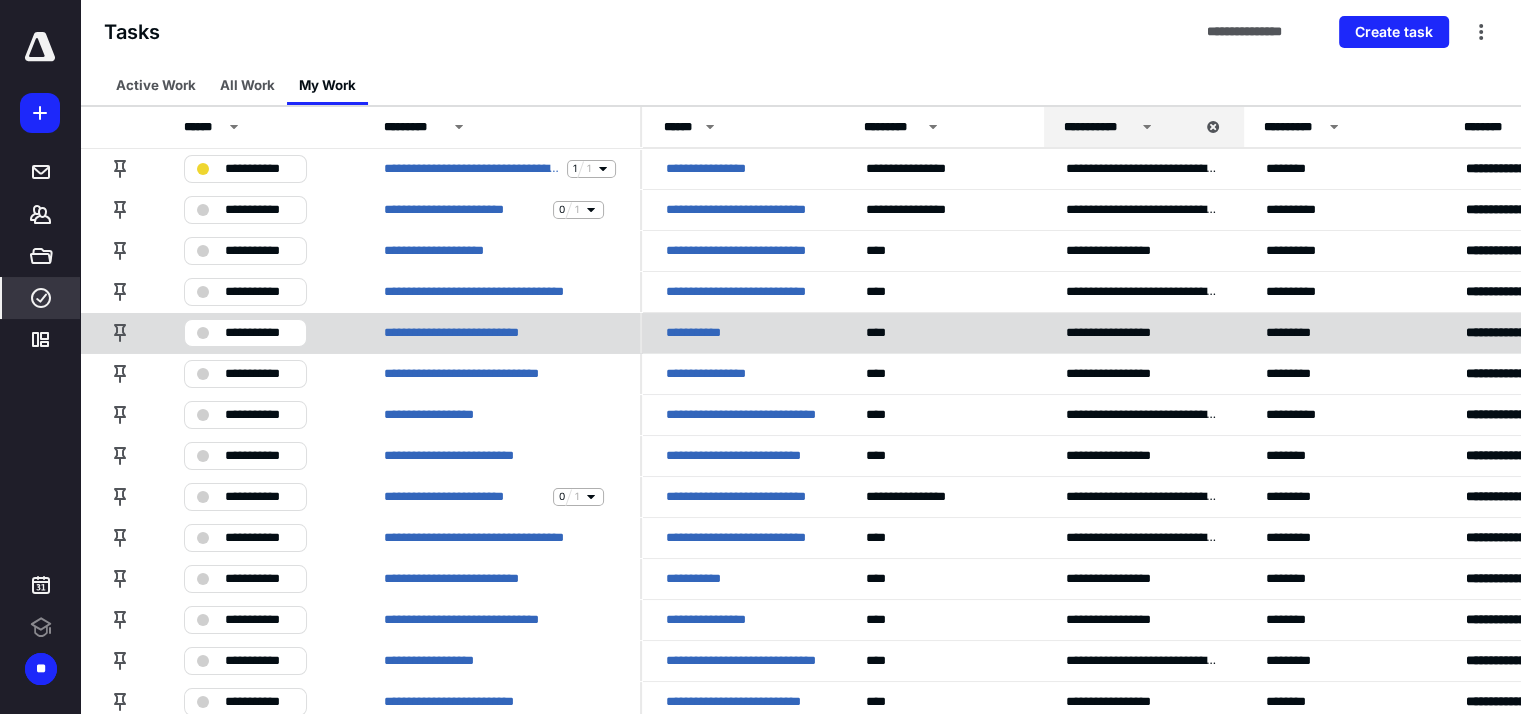 click on "**********" at bounding box center (245, 333) 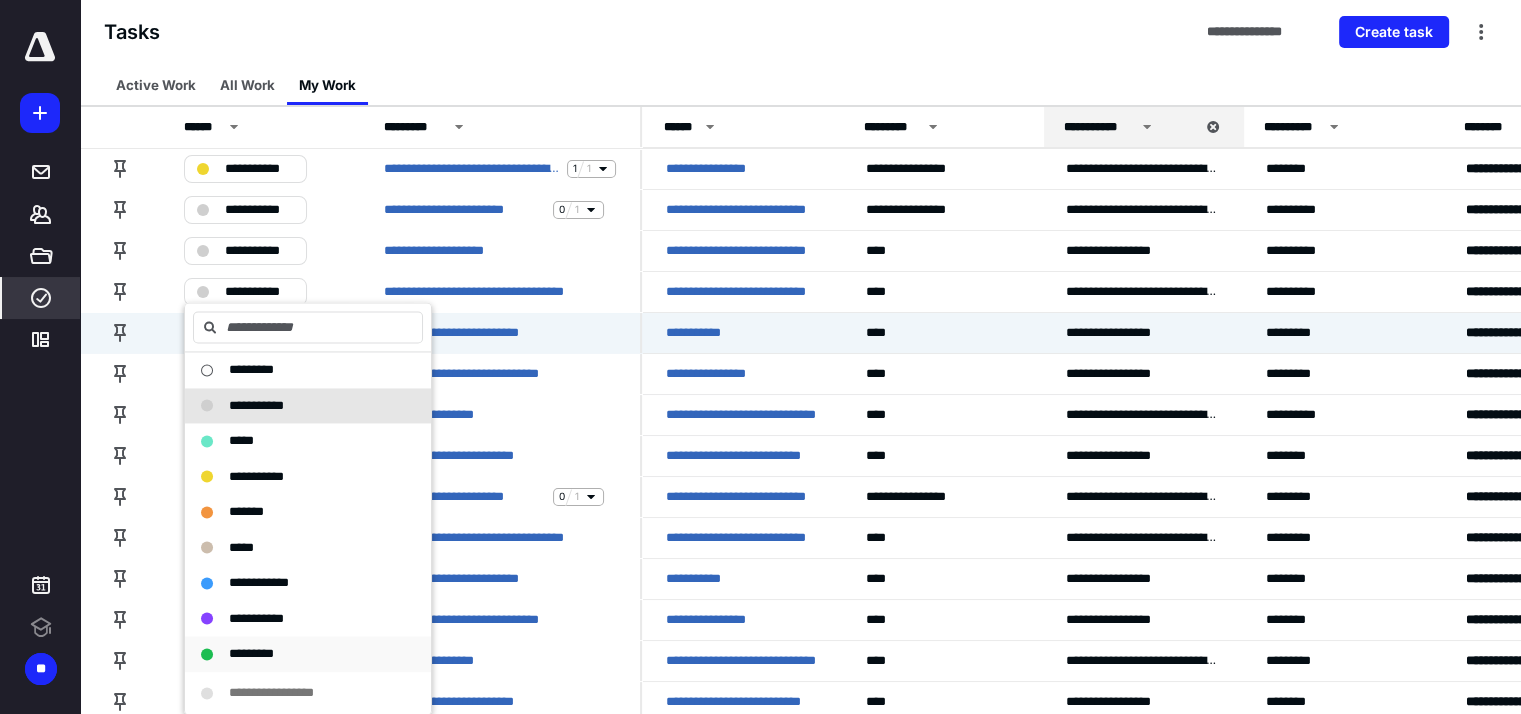 click on "*********" at bounding box center [251, 653] 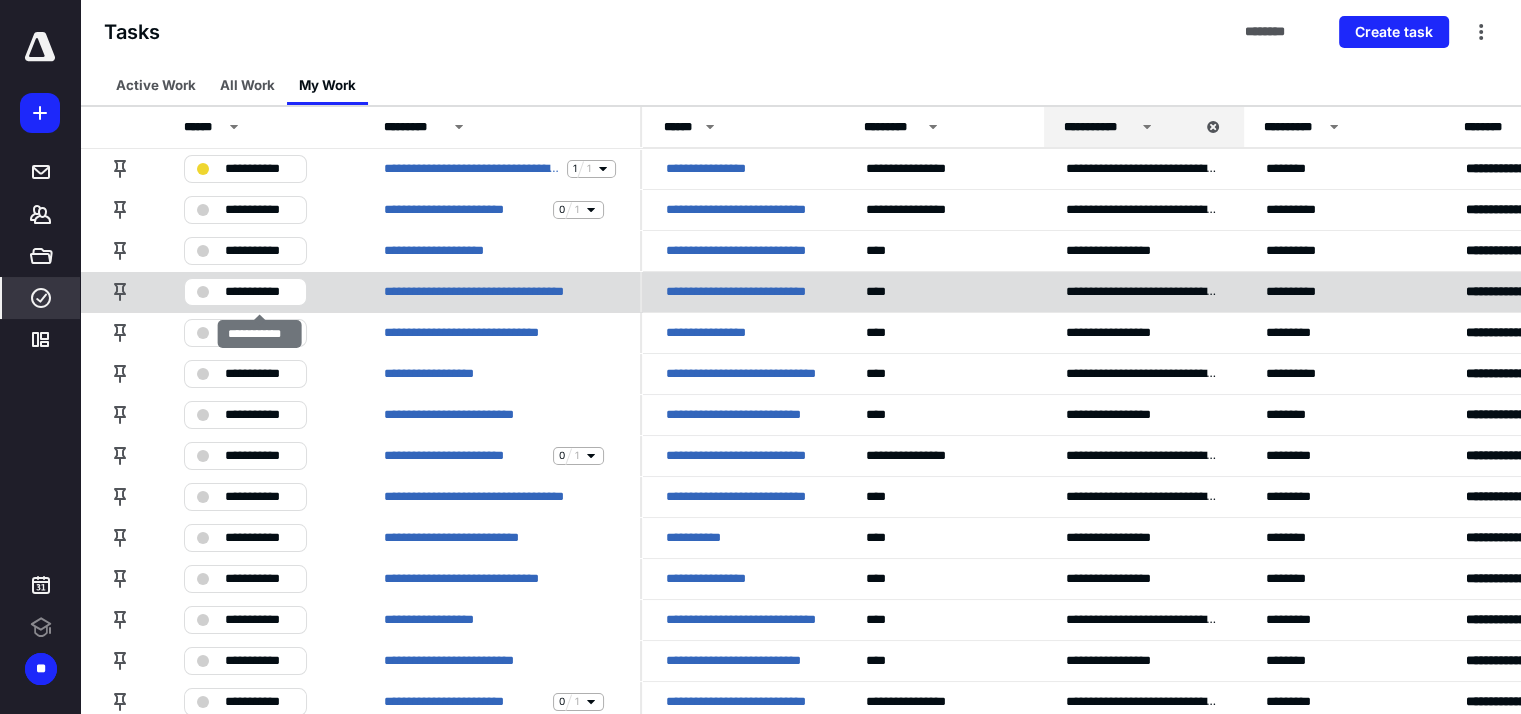 click on "**********" at bounding box center (259, 292) 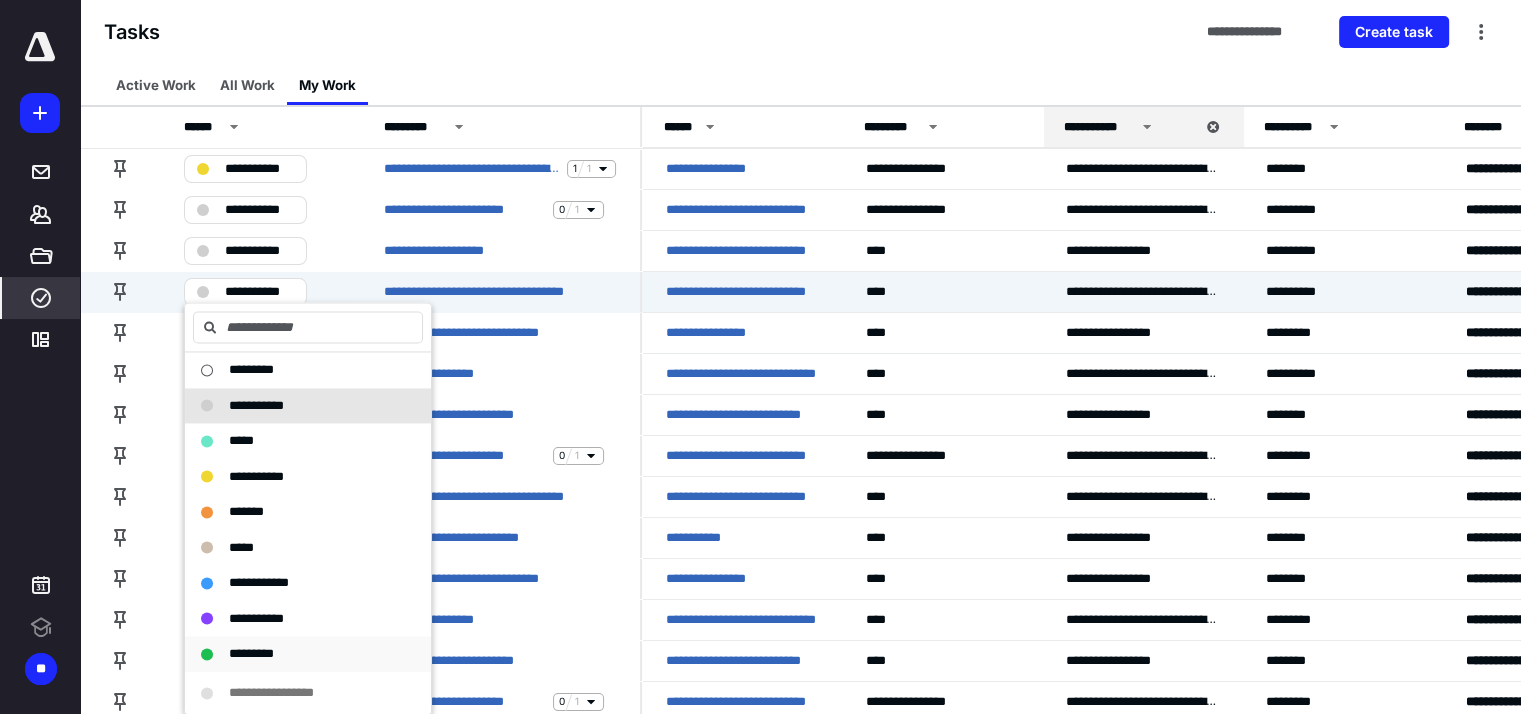 click on "*********" at bounding box center [251, 653] 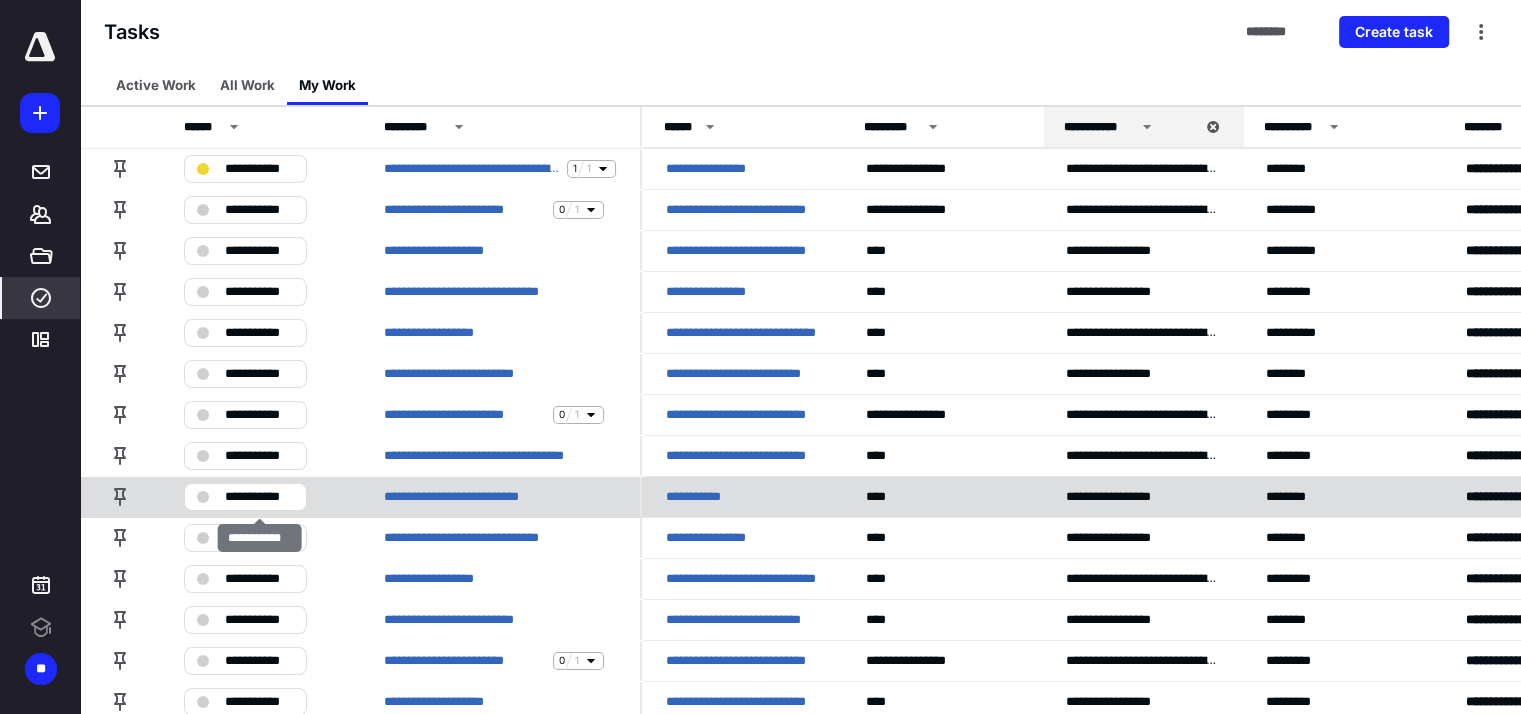 click on "**********" at bounding box center (259, 497) 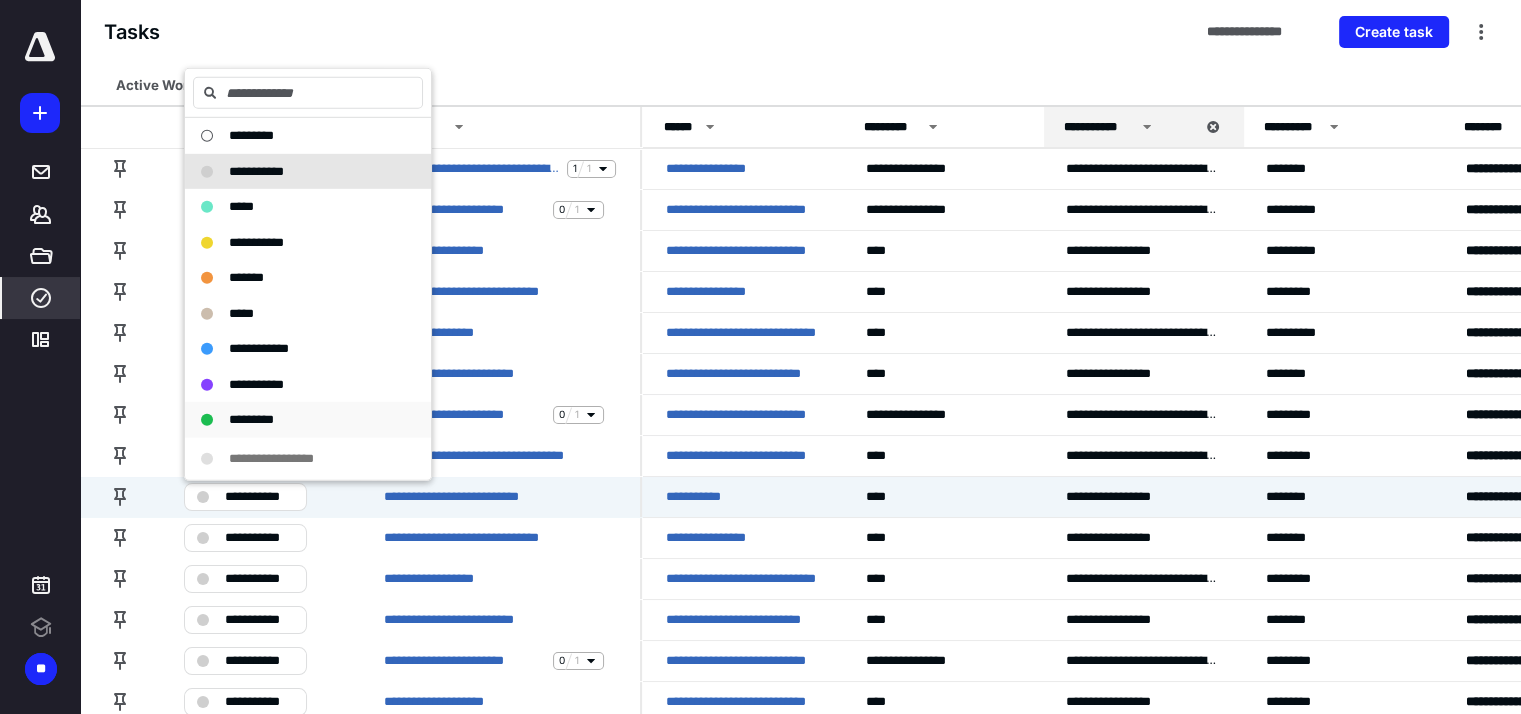 click on "*********" at bounding box center [296, 420] 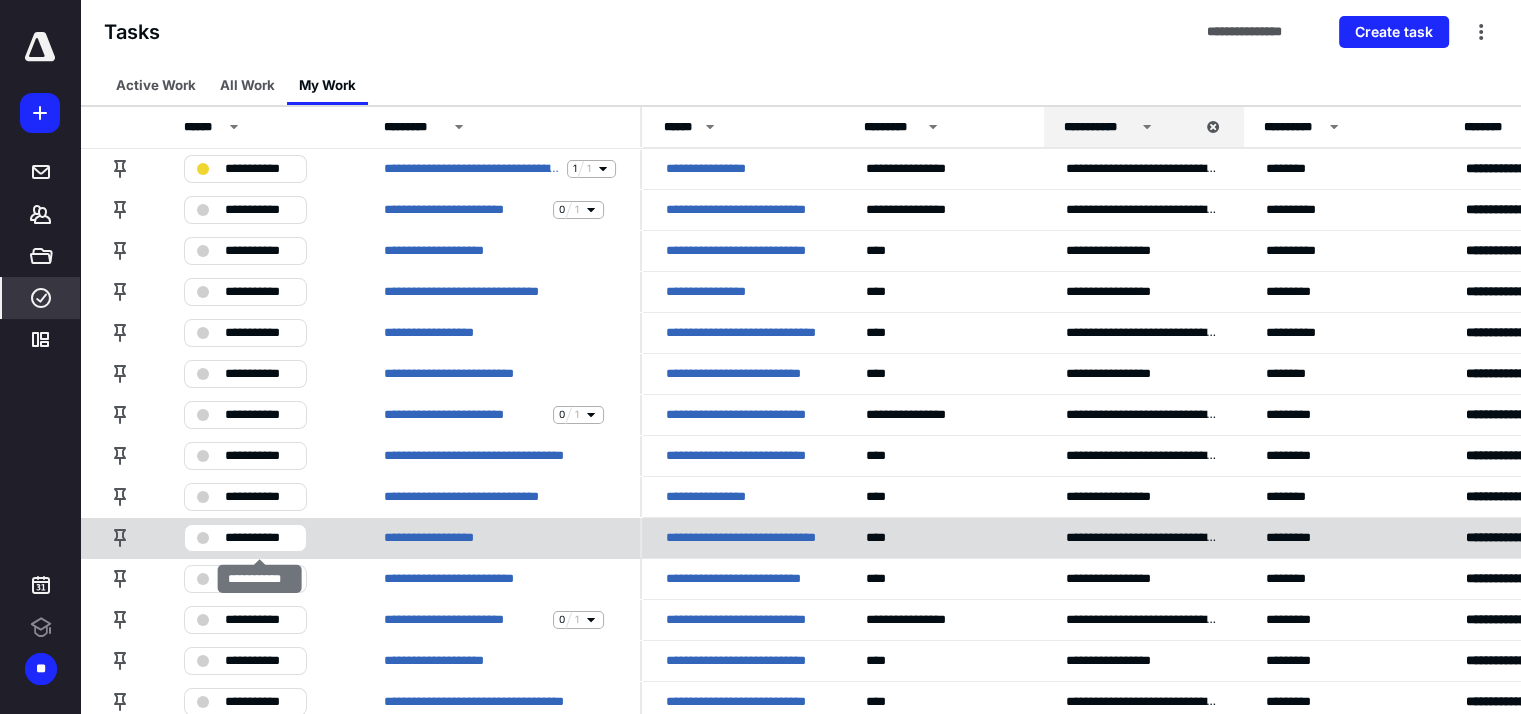 click on "**********" at bounding box center [259, 538] 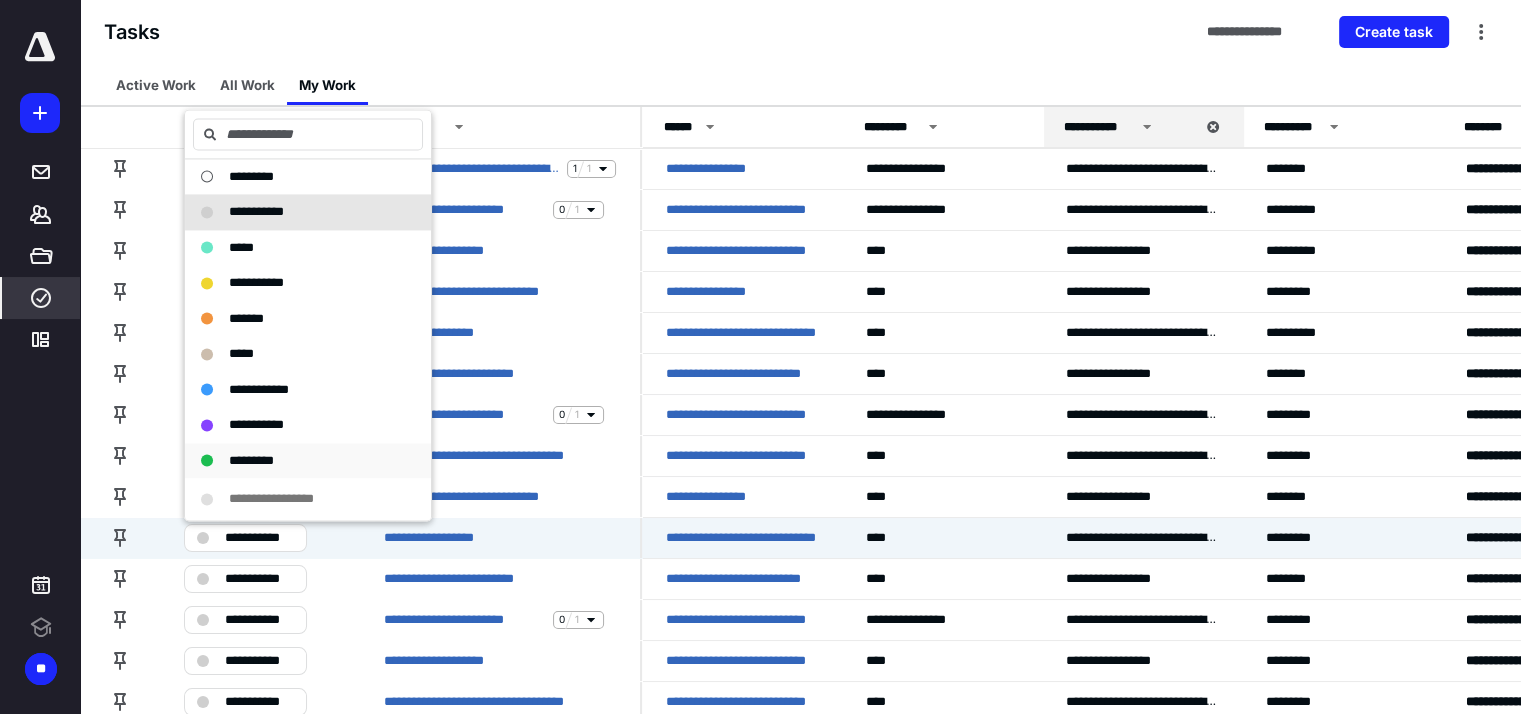 click on "*********" at bounding box center [296, 461] 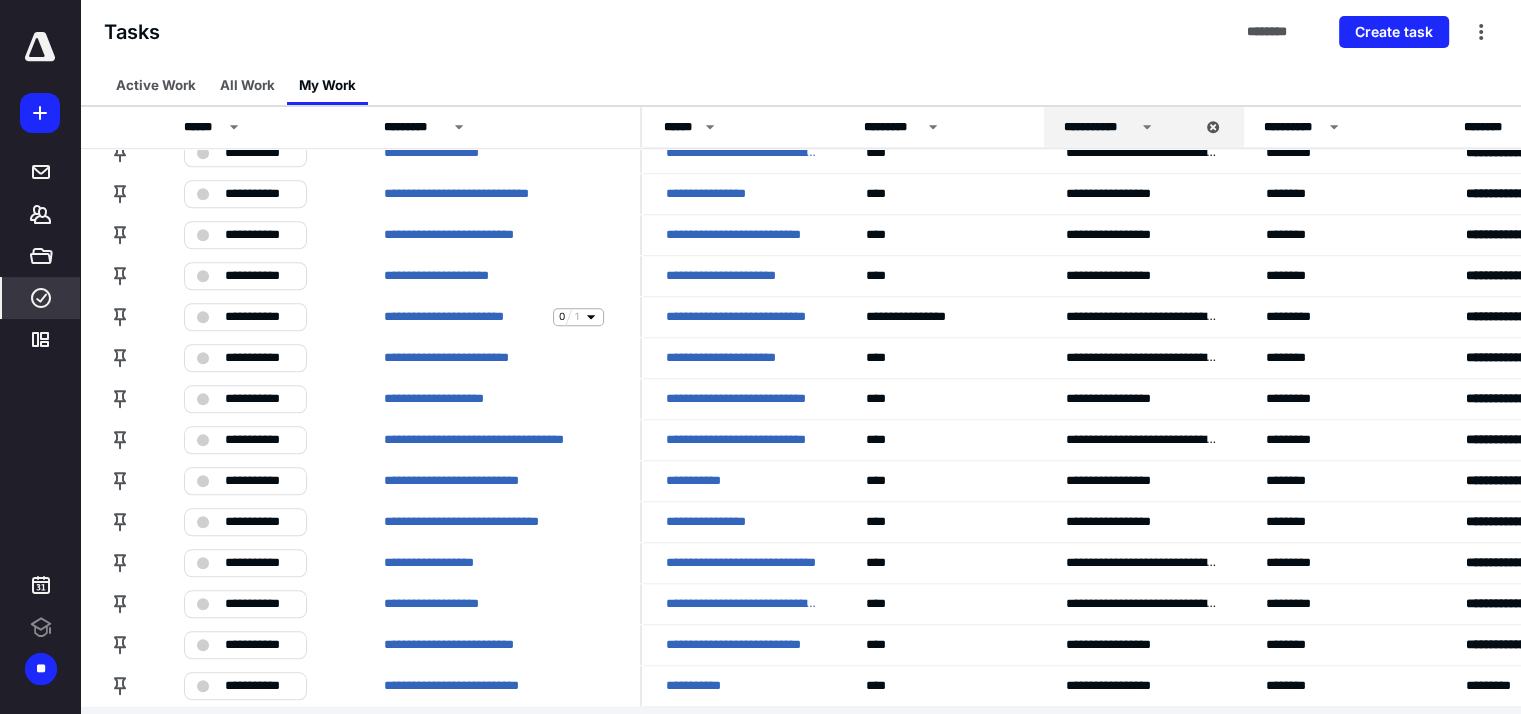 scroll, scrollTop: 1784, scrollLeft: 0, axis: vertical 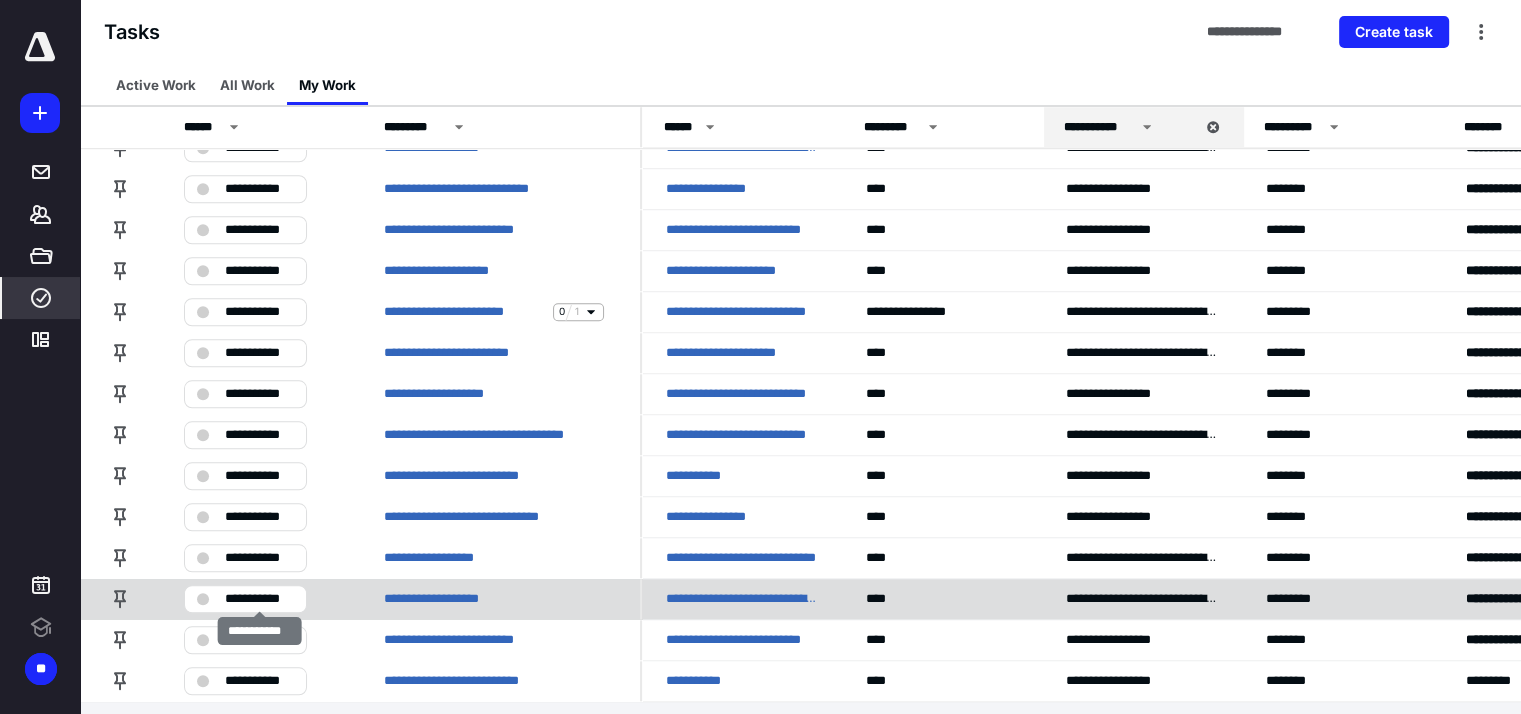 click on "**********" at bounding box center (259, 599) 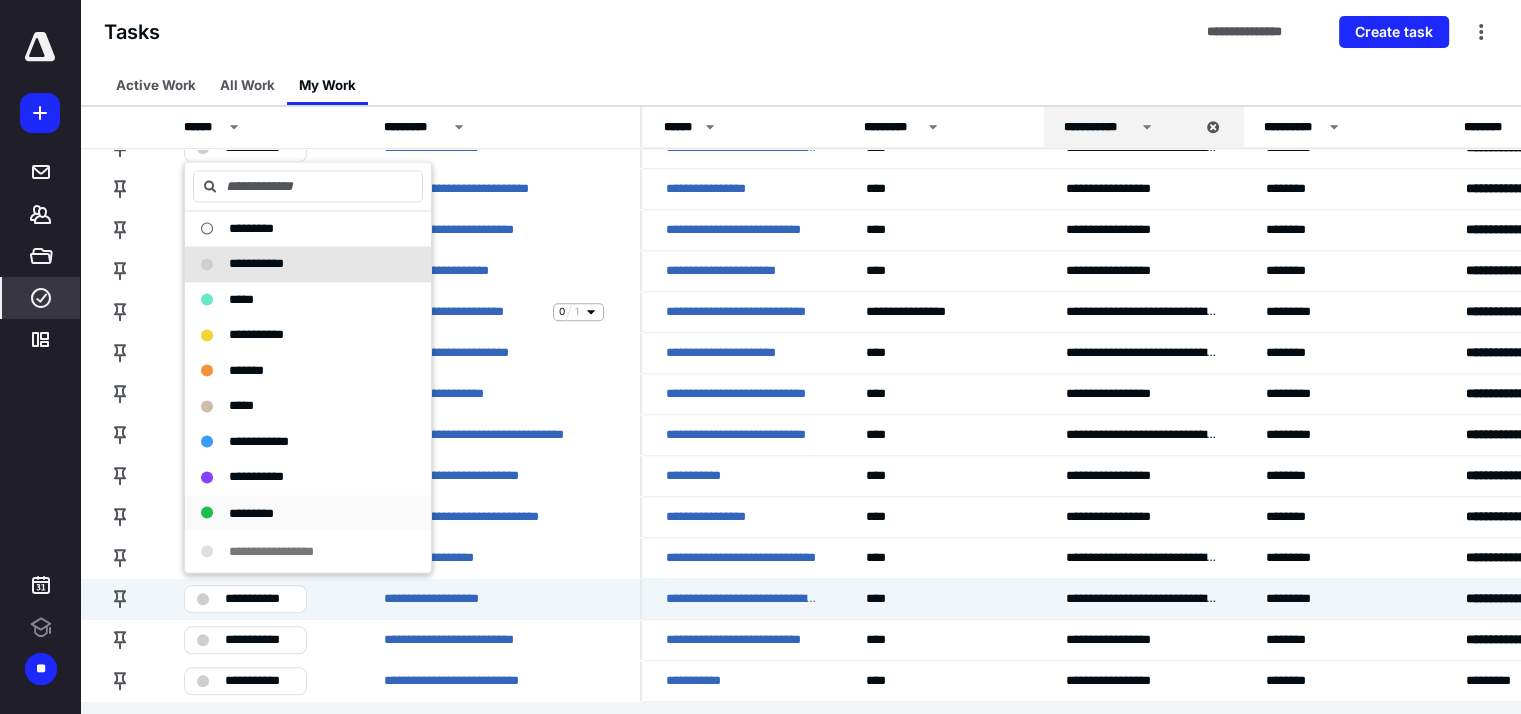 click on "*********" at bounding box center [251, 512] 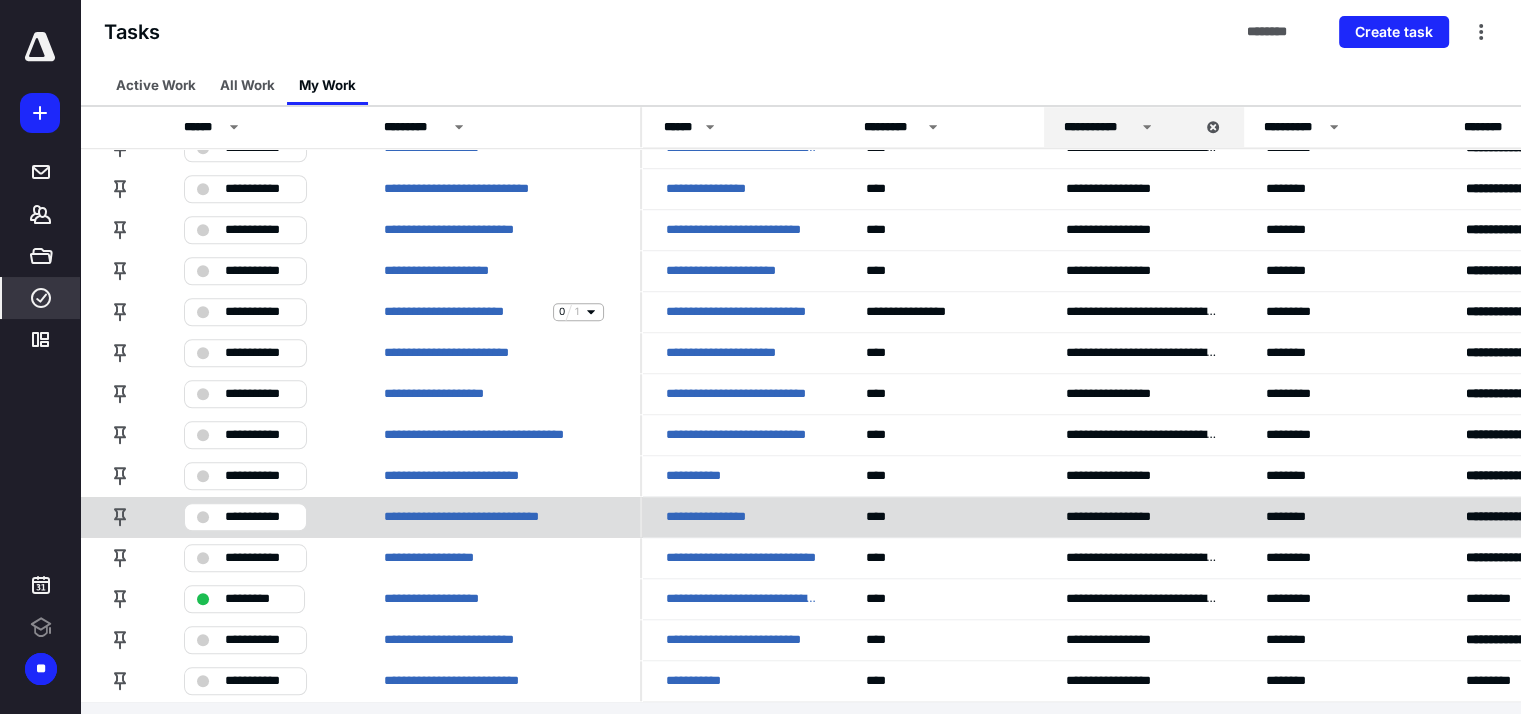 scroll, scrollTop: 1743, scrollLeft: 0, axis: vertical 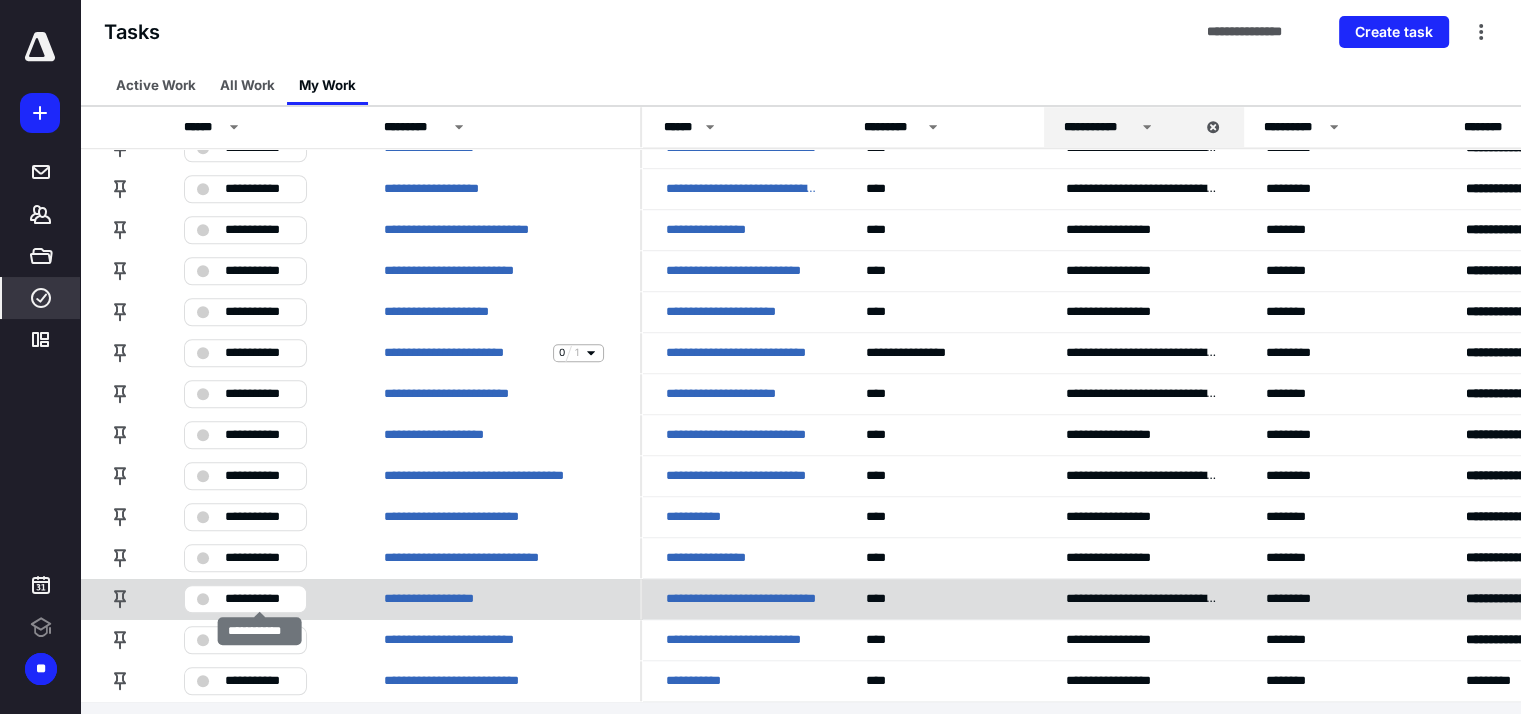 click on "**********" at bounding box center (259, 599) 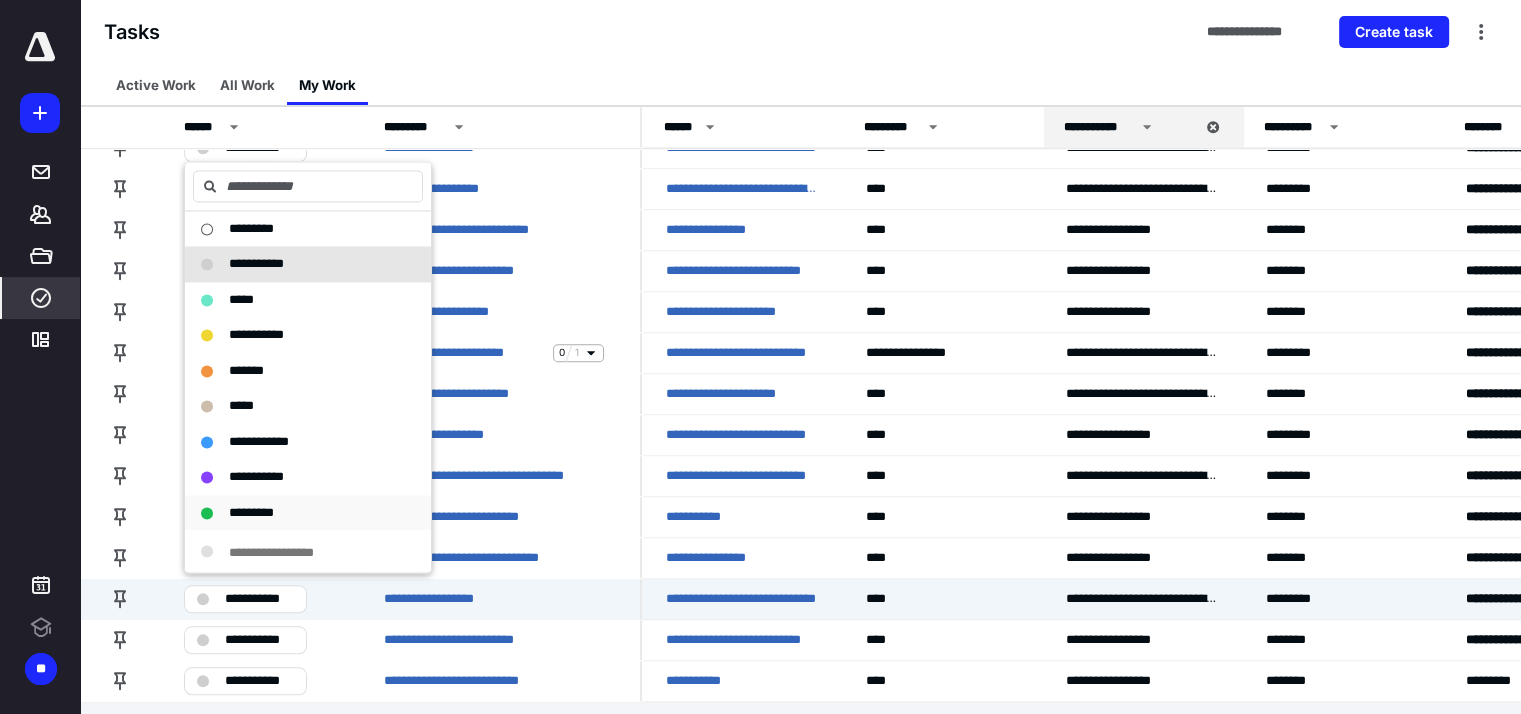 click on "*********" at bounding box center [251, 512] 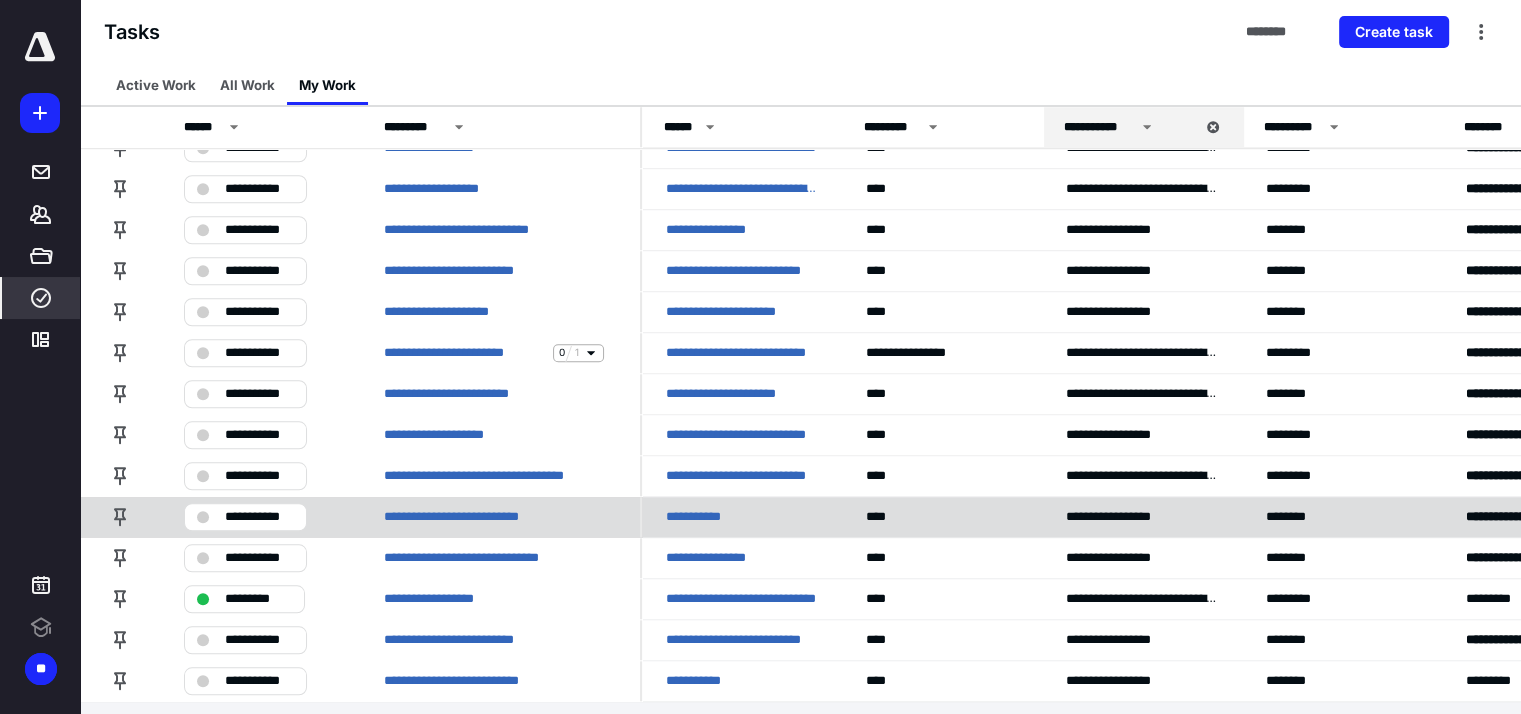 scroll, scrollTop: 1702, scrollLeft: 0, axis: vertical 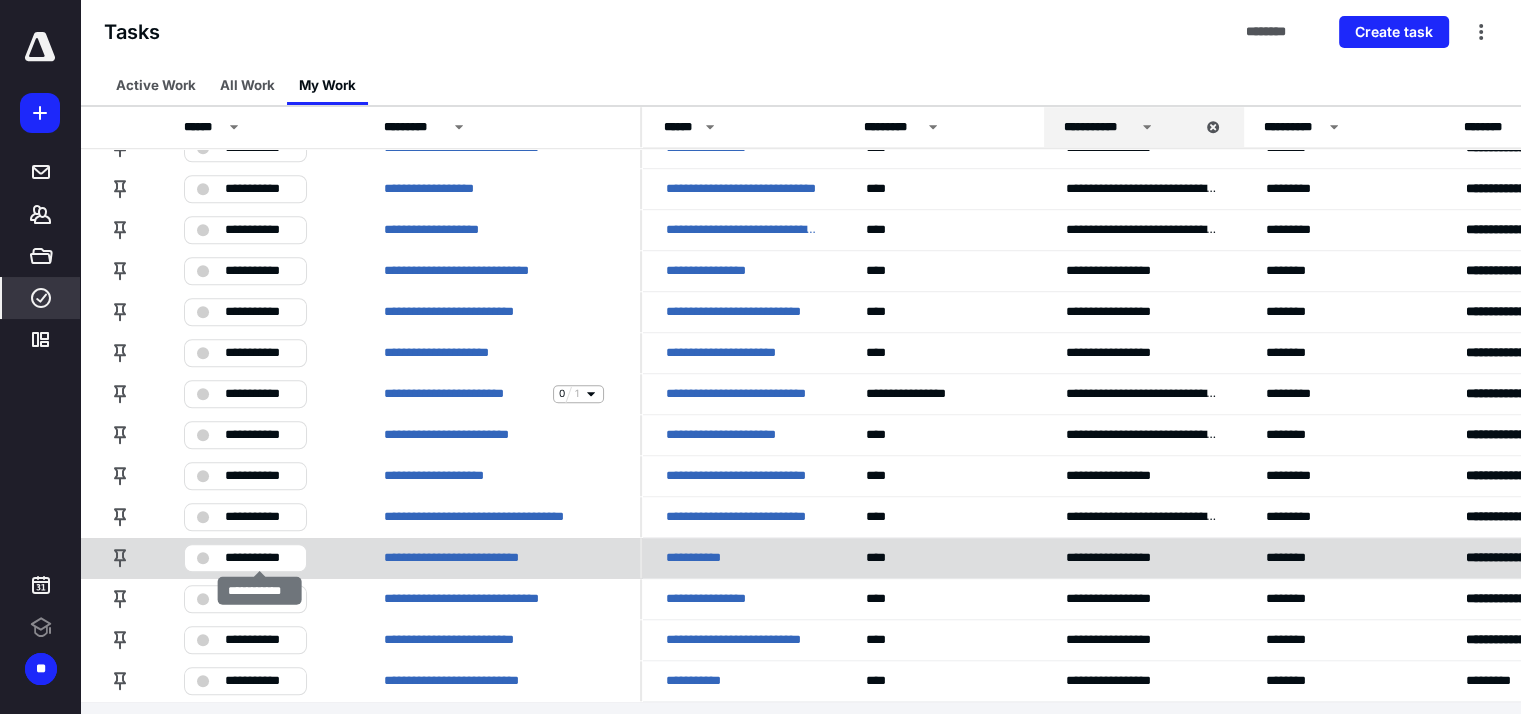 click on "**********" at bounding box center [259, 558] 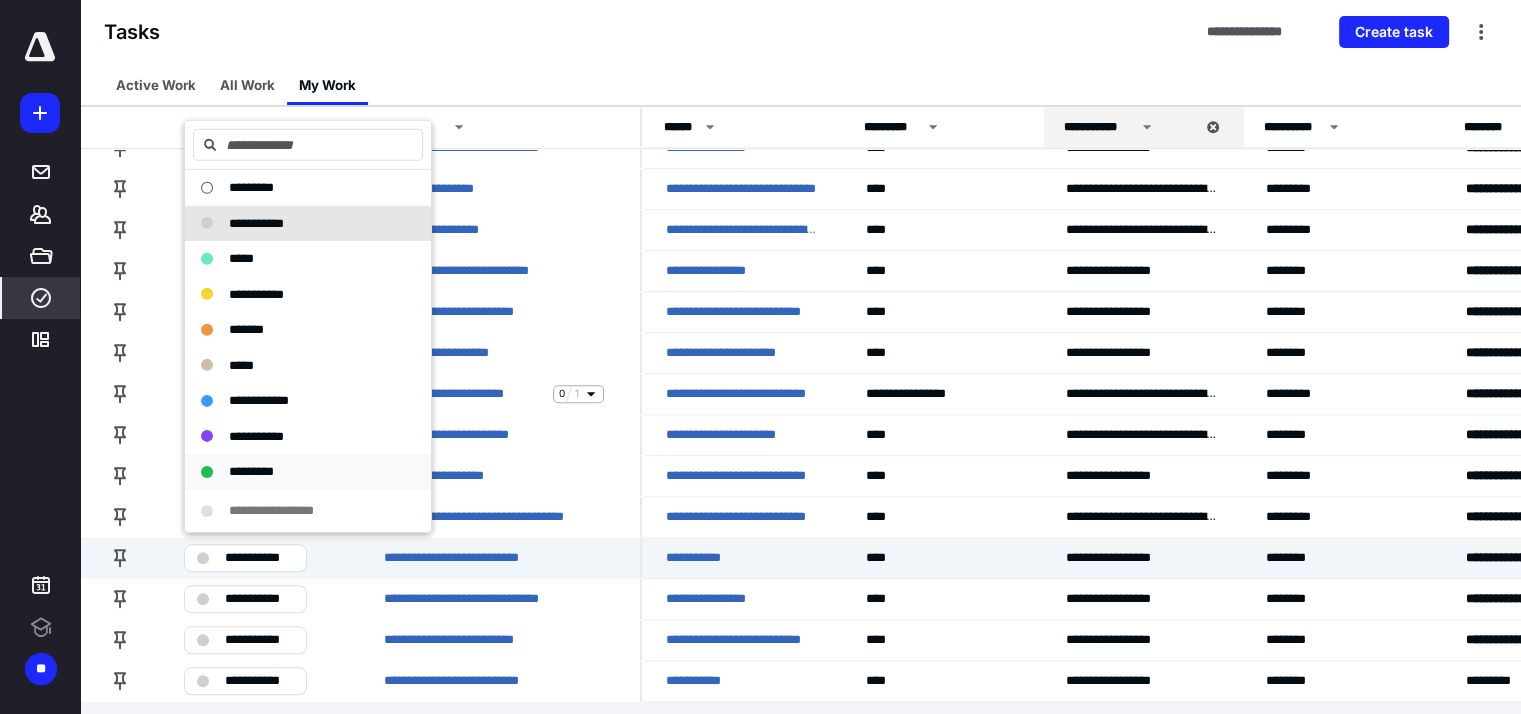 click on "*********" at bounding box center [251, 471] 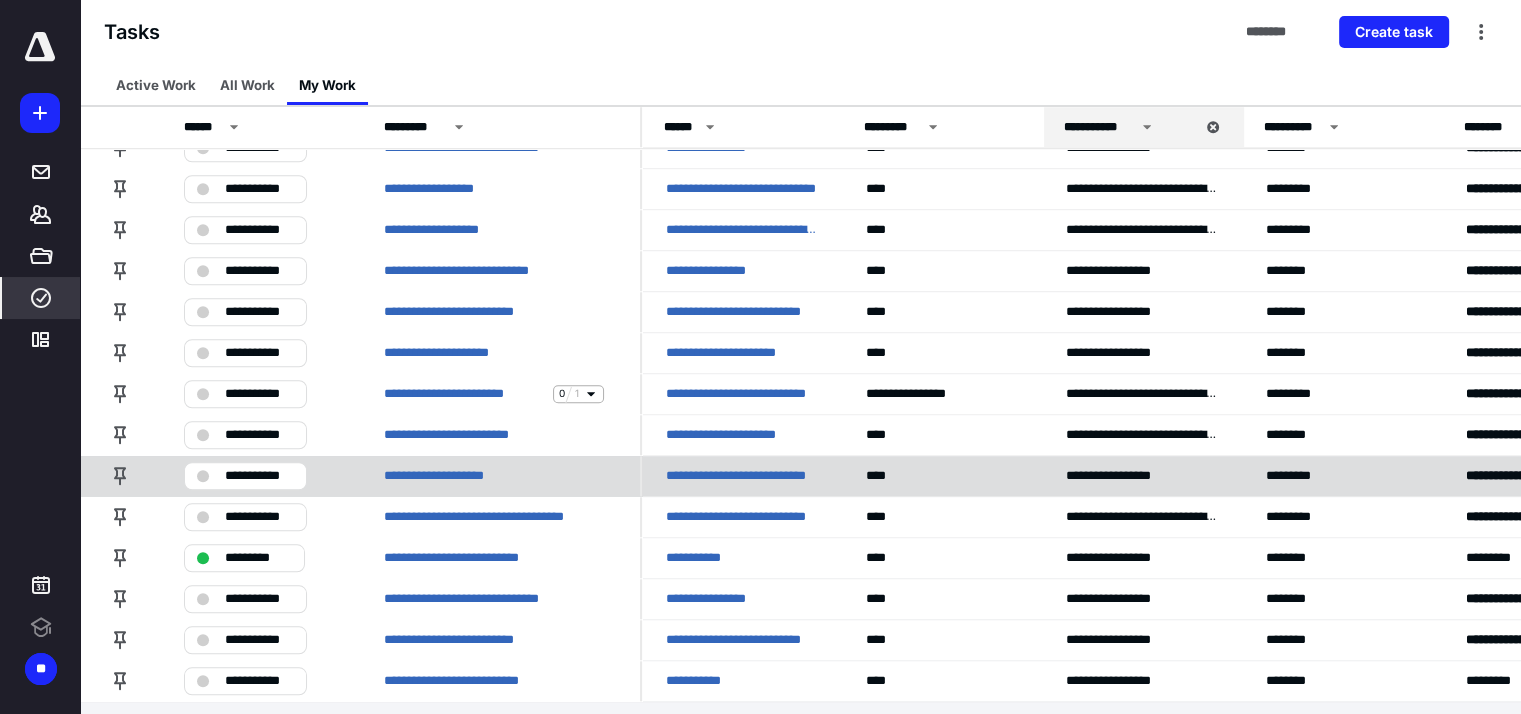 scroll, scrollTop: 1661, scrollLeft: 0, axis: vertical 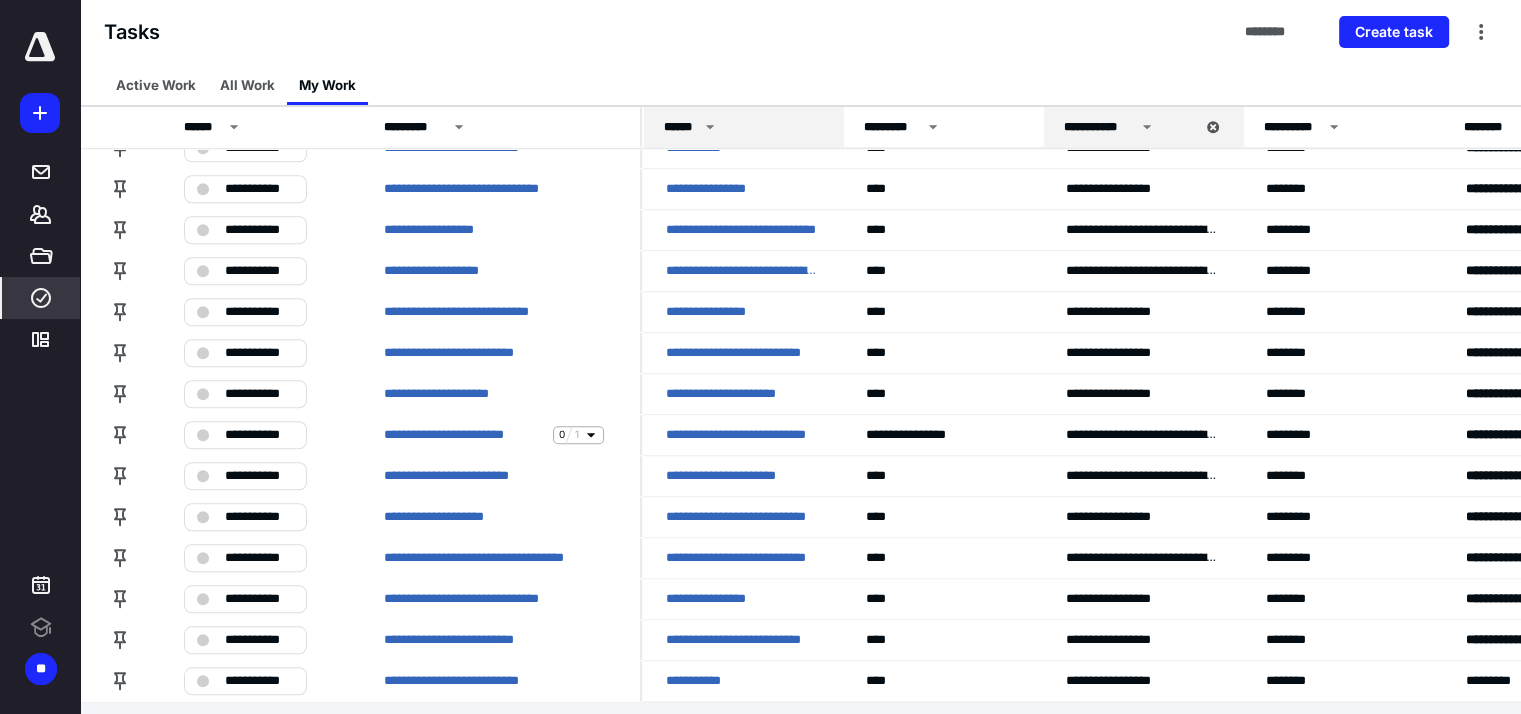 click 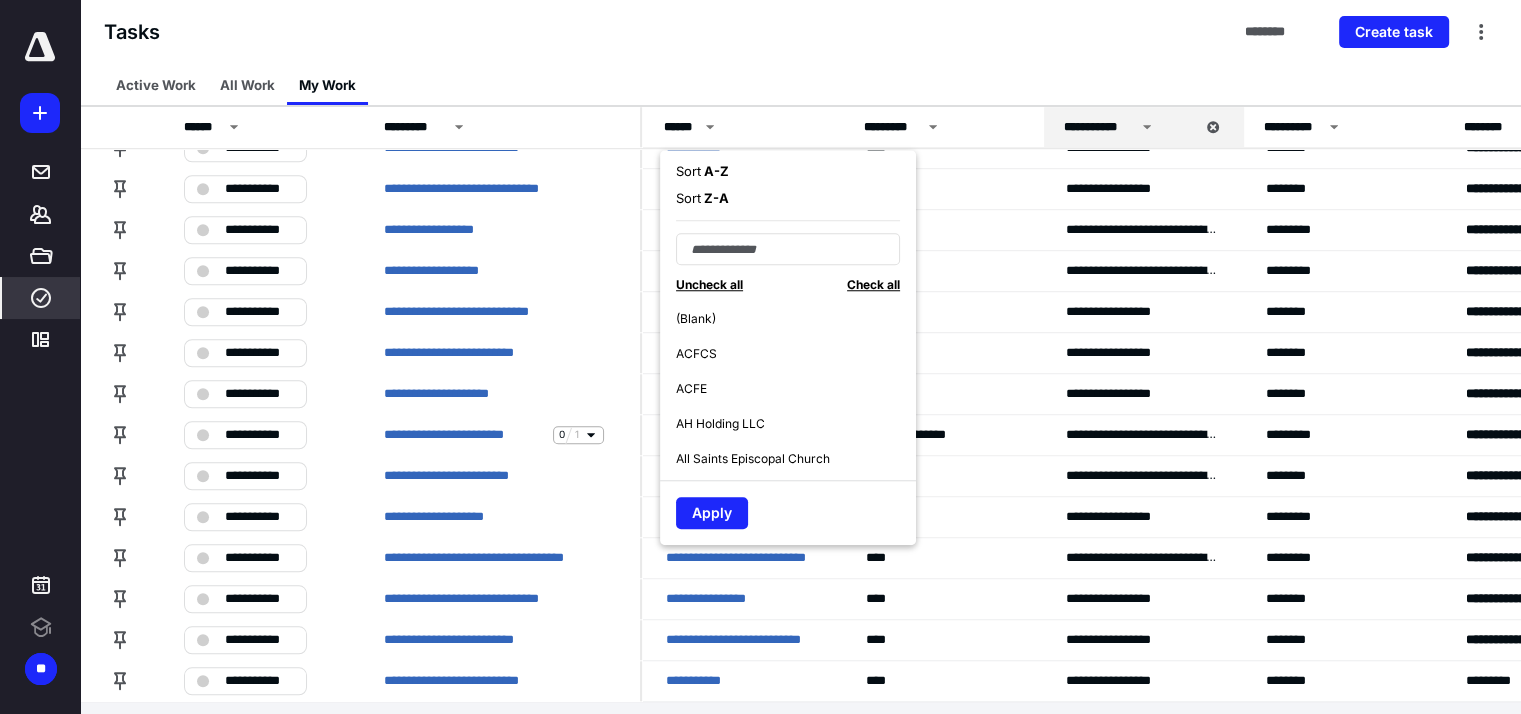 click on "A - Z" at bounding box center (715, 171) 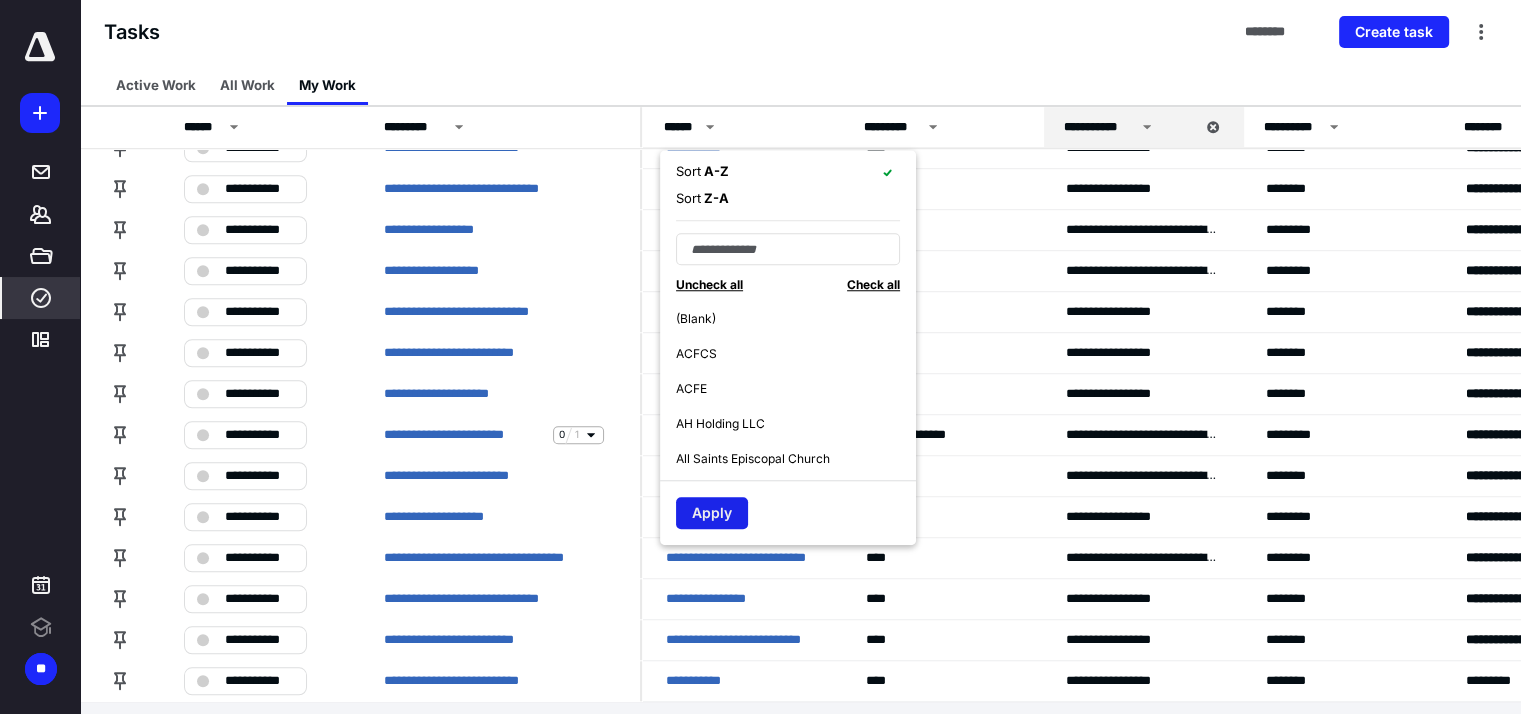 click on "Apply" at bounding box center [712, 513] 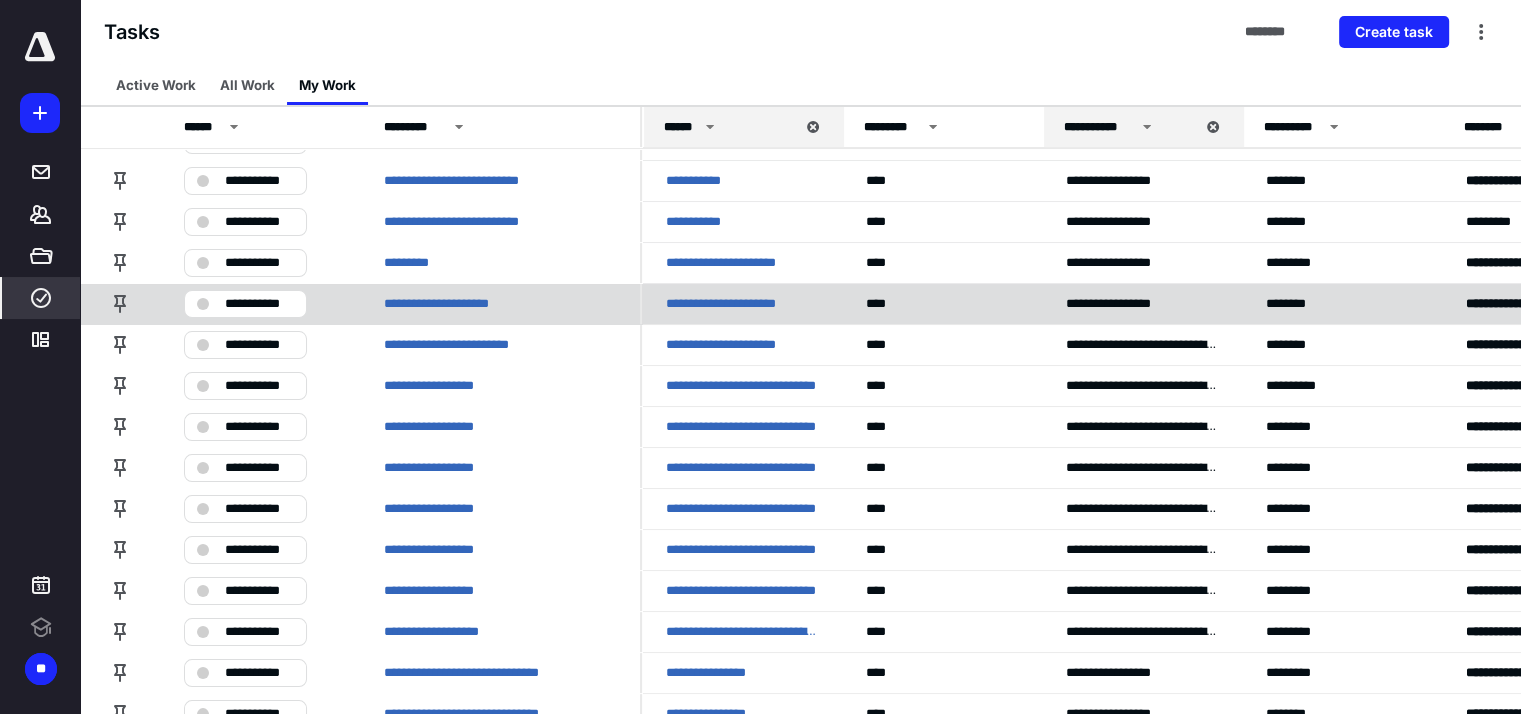 scroll, scrollTop: 0, scrollLeft: 0, axis: both 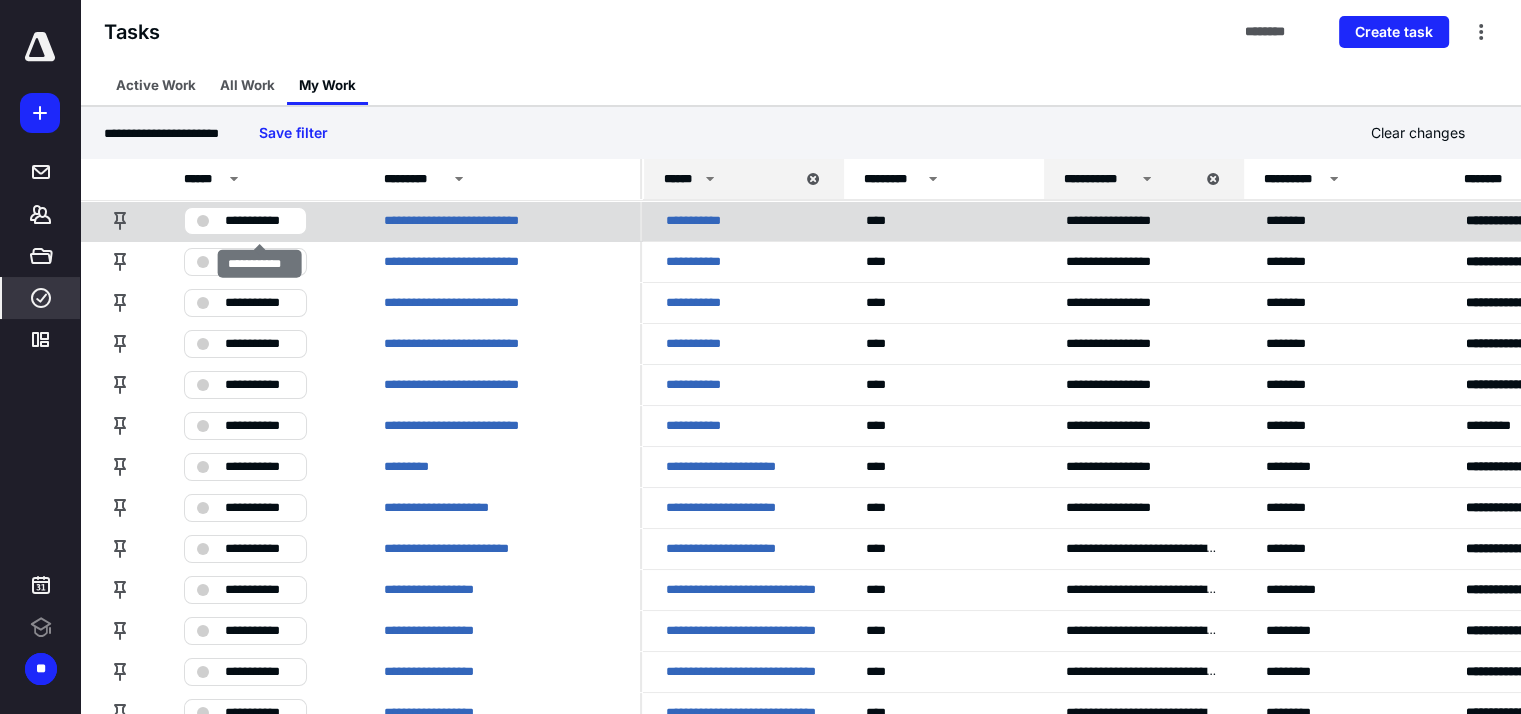 click on "**********" at bounding box center [259, 221] 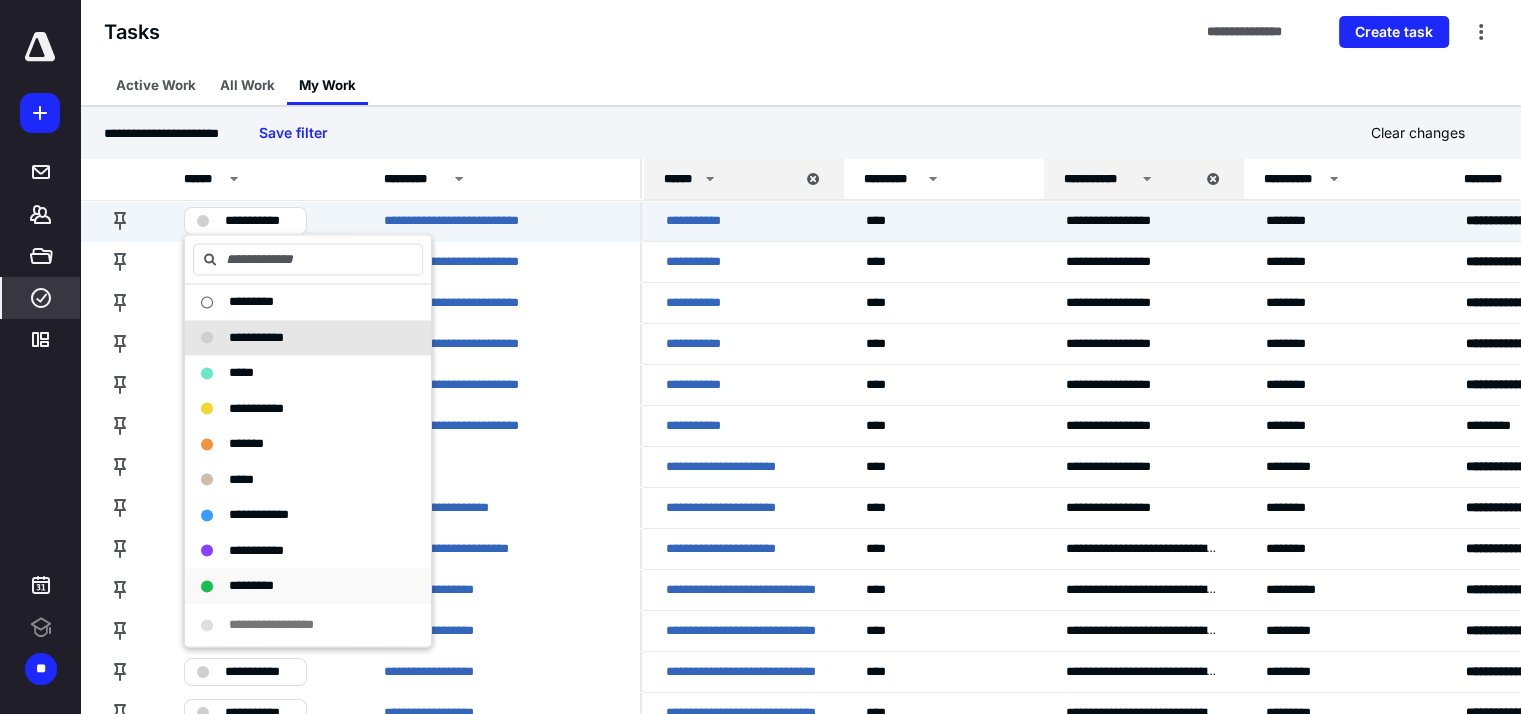 click on "*********" at bounding box center (251, 585) 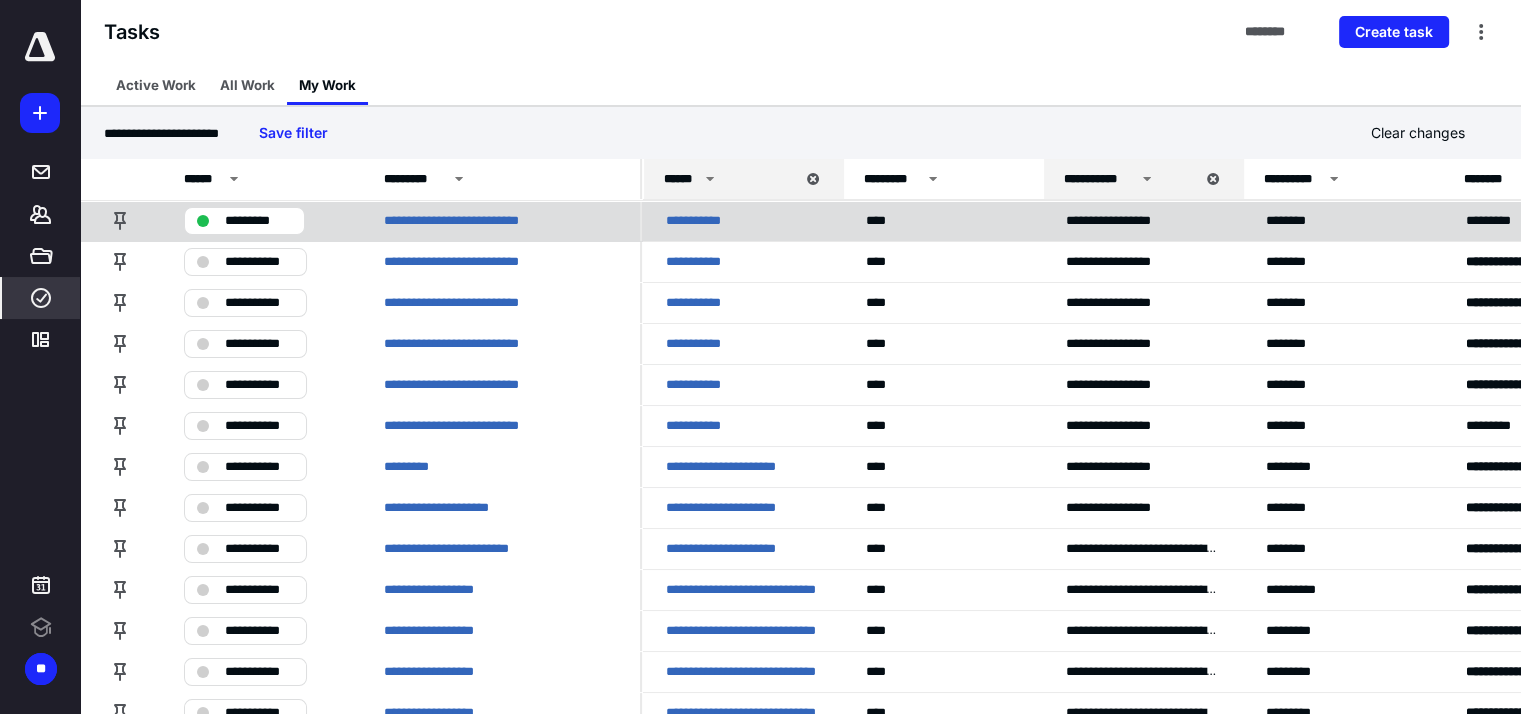 click on "*********" at bounding box center [258, 221] 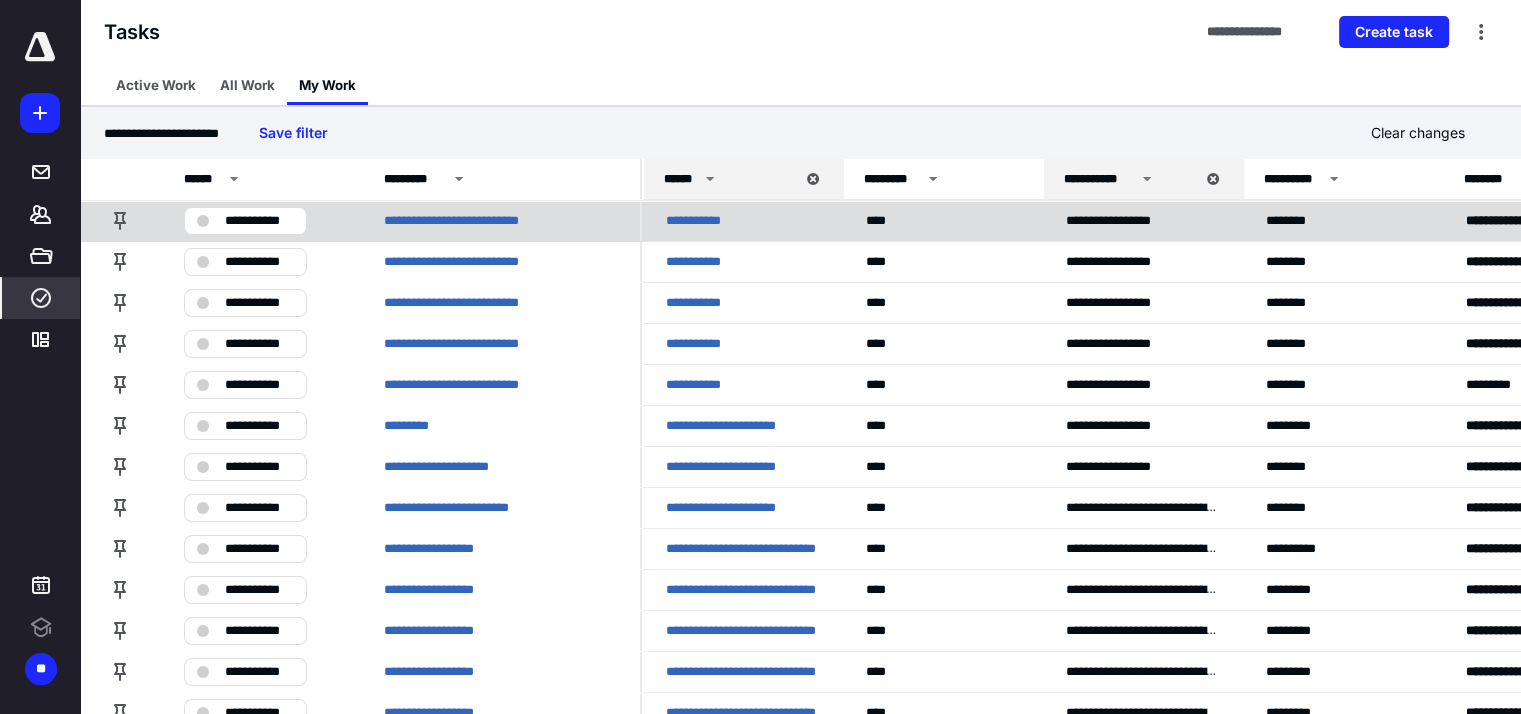 click on "**********" at bounding box center (259, 221) 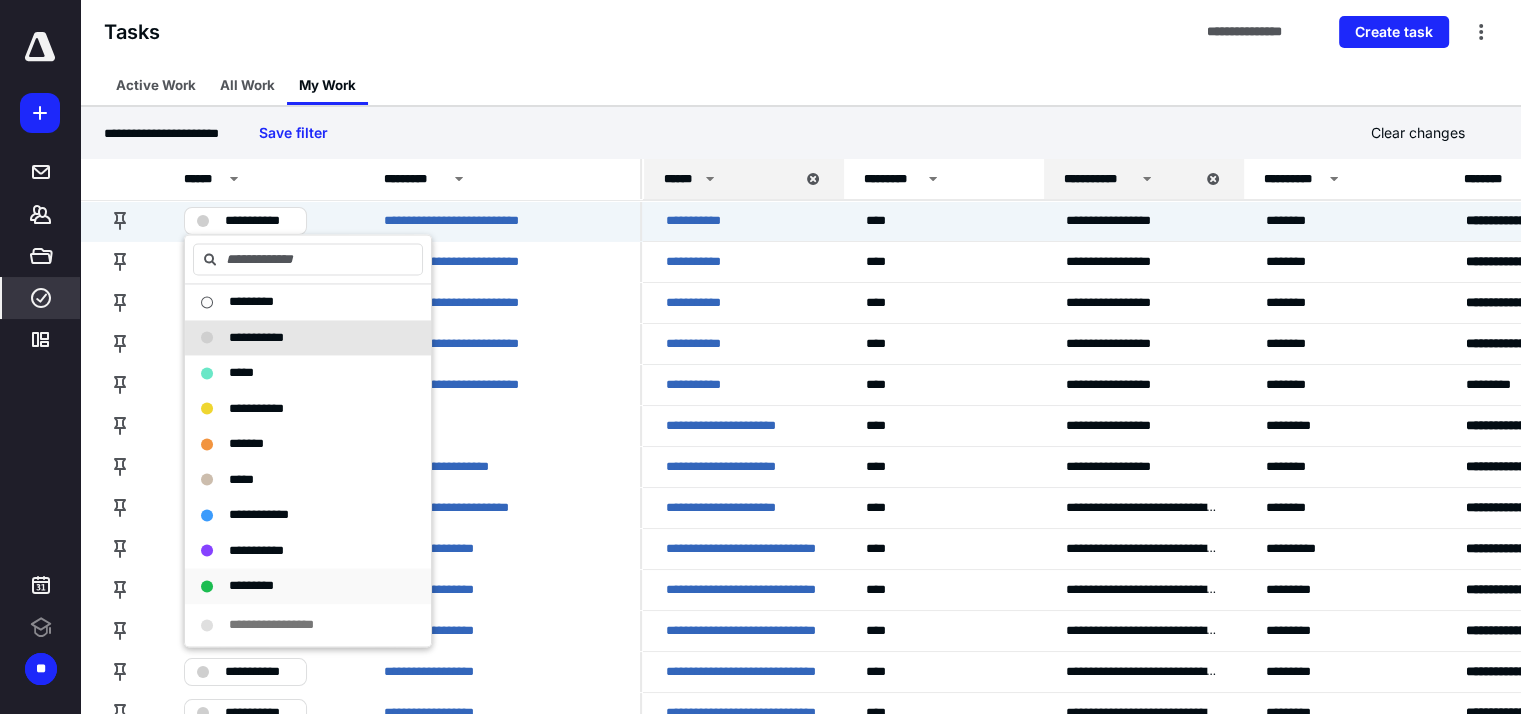click on "*********" at bounding box center [251, 585] 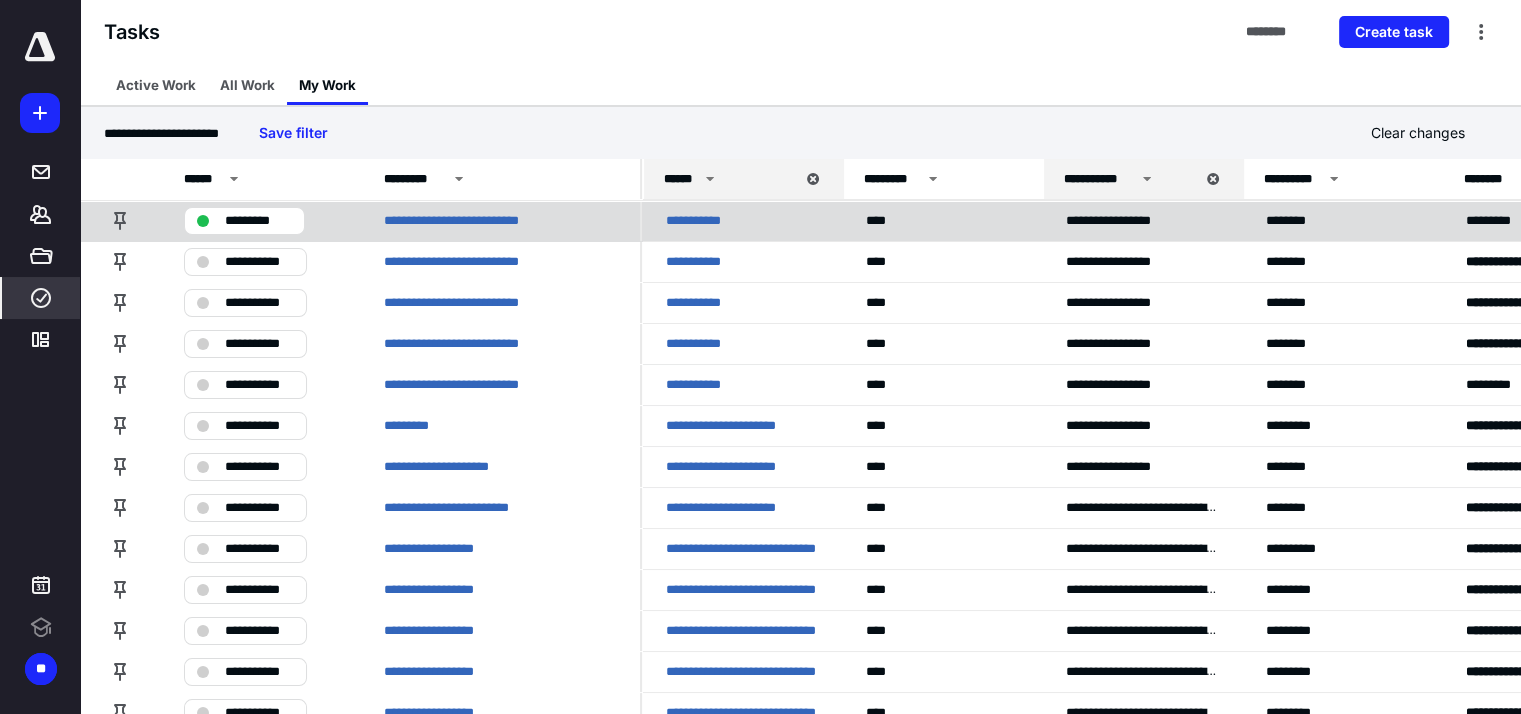 click on "**********" at bounding box center [259, 262] 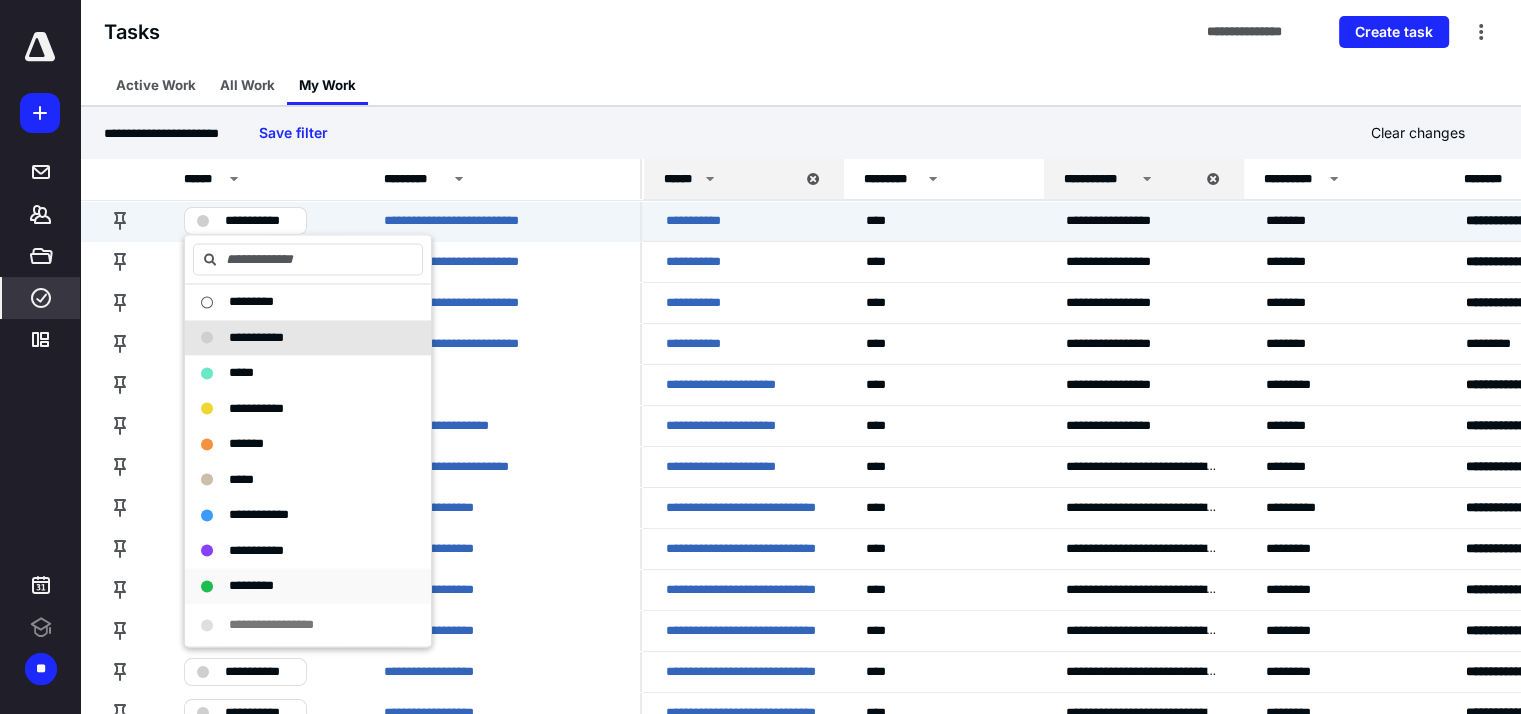 click on "*********" at bounding box center (251, 585) 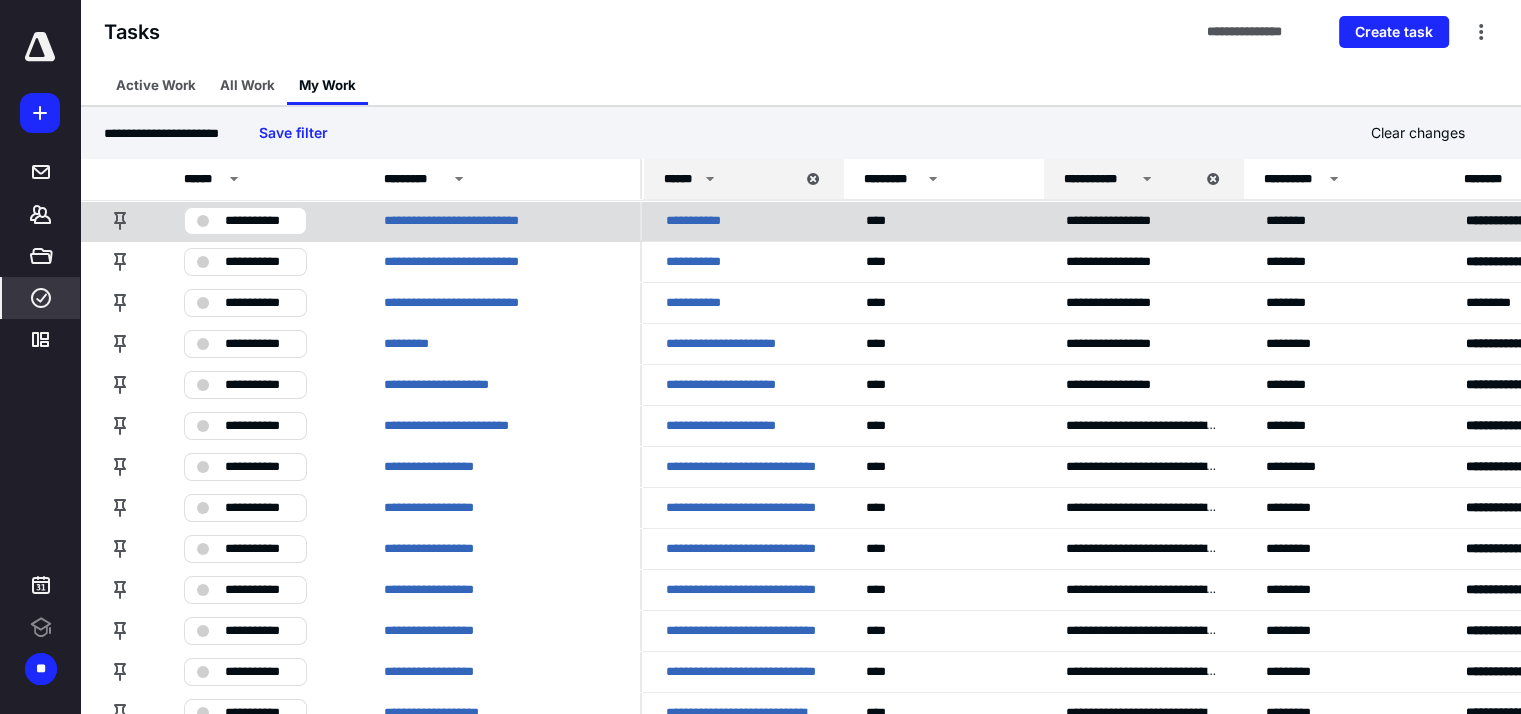 click on "**********" at bounding box center [259, 221] 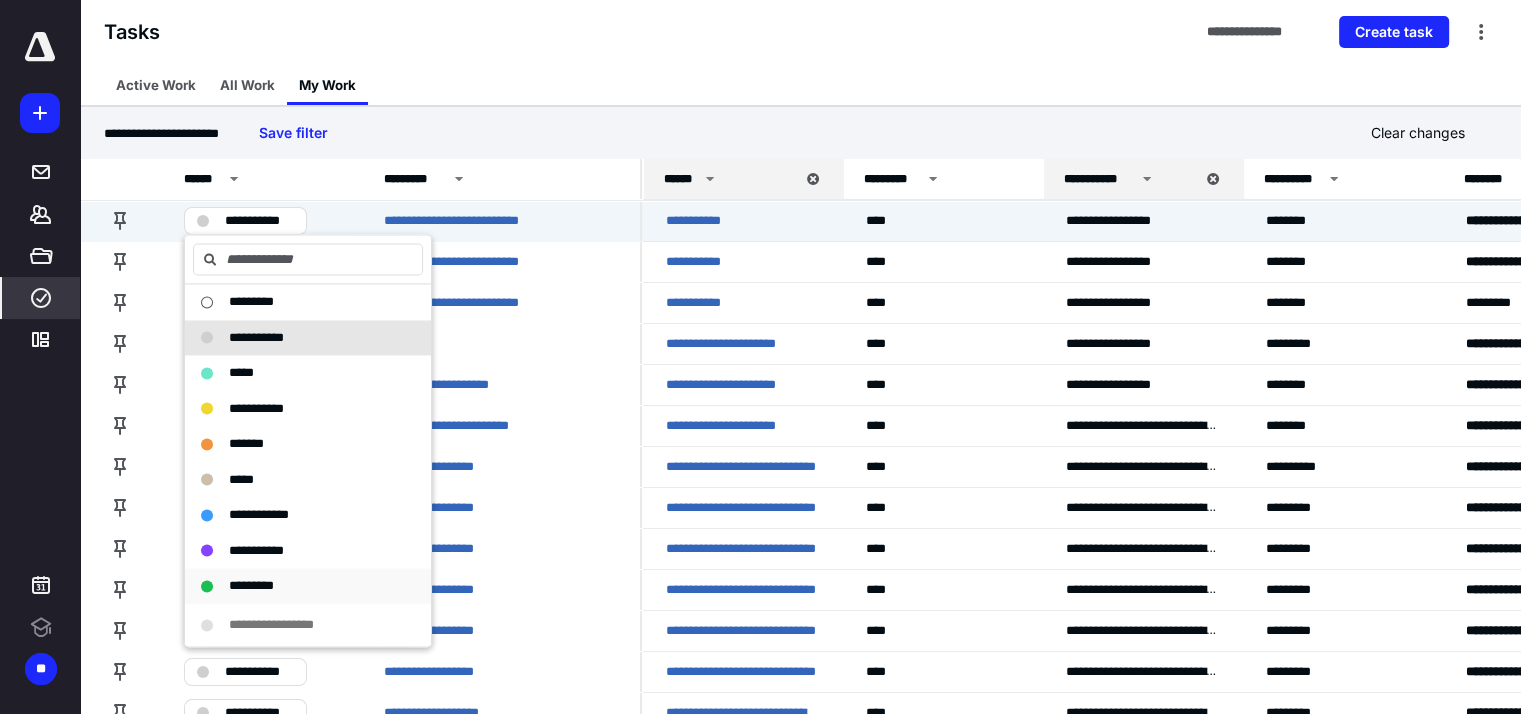 click on "*********" at bounding box center (251, 585) 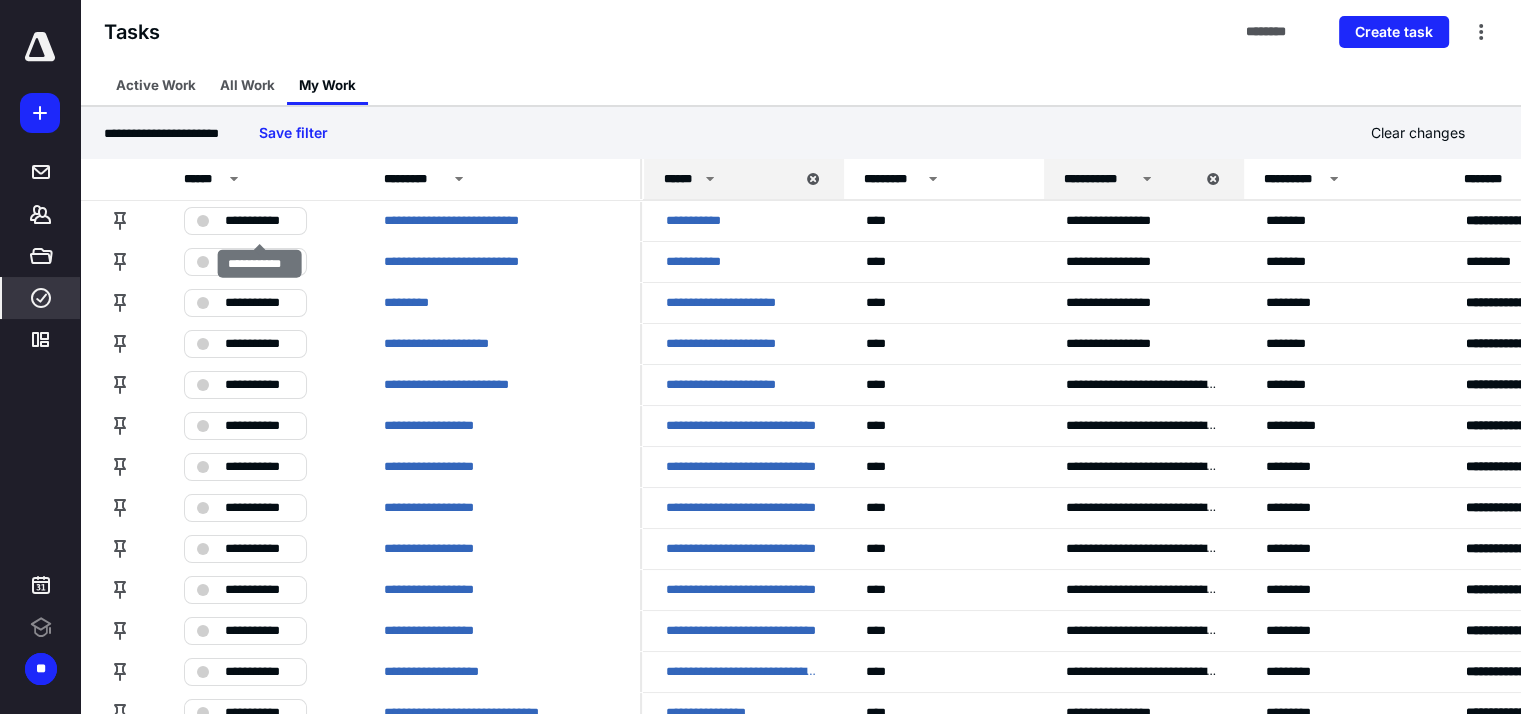 click on "**********" at bounding box center (259, 221) 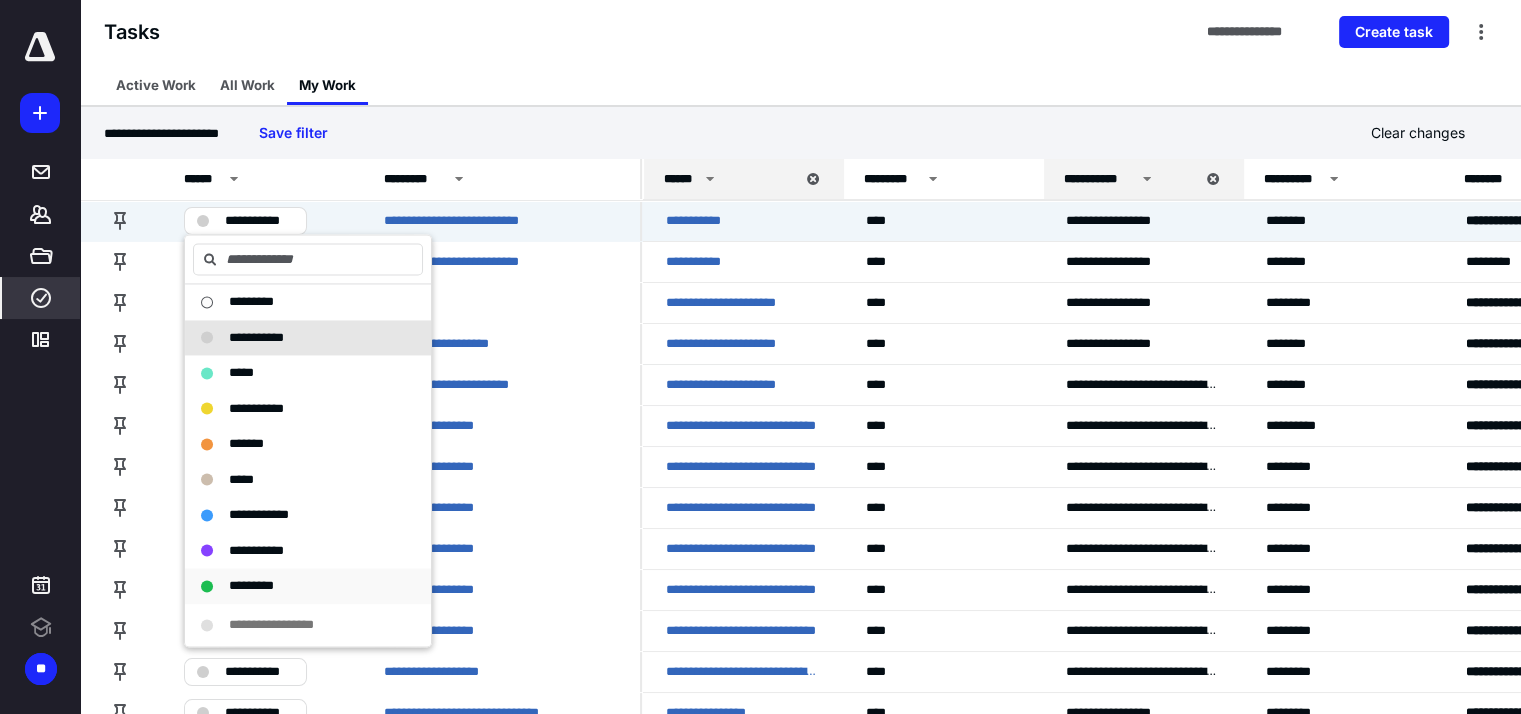 click on "*********" at bounding box center (251, 585) 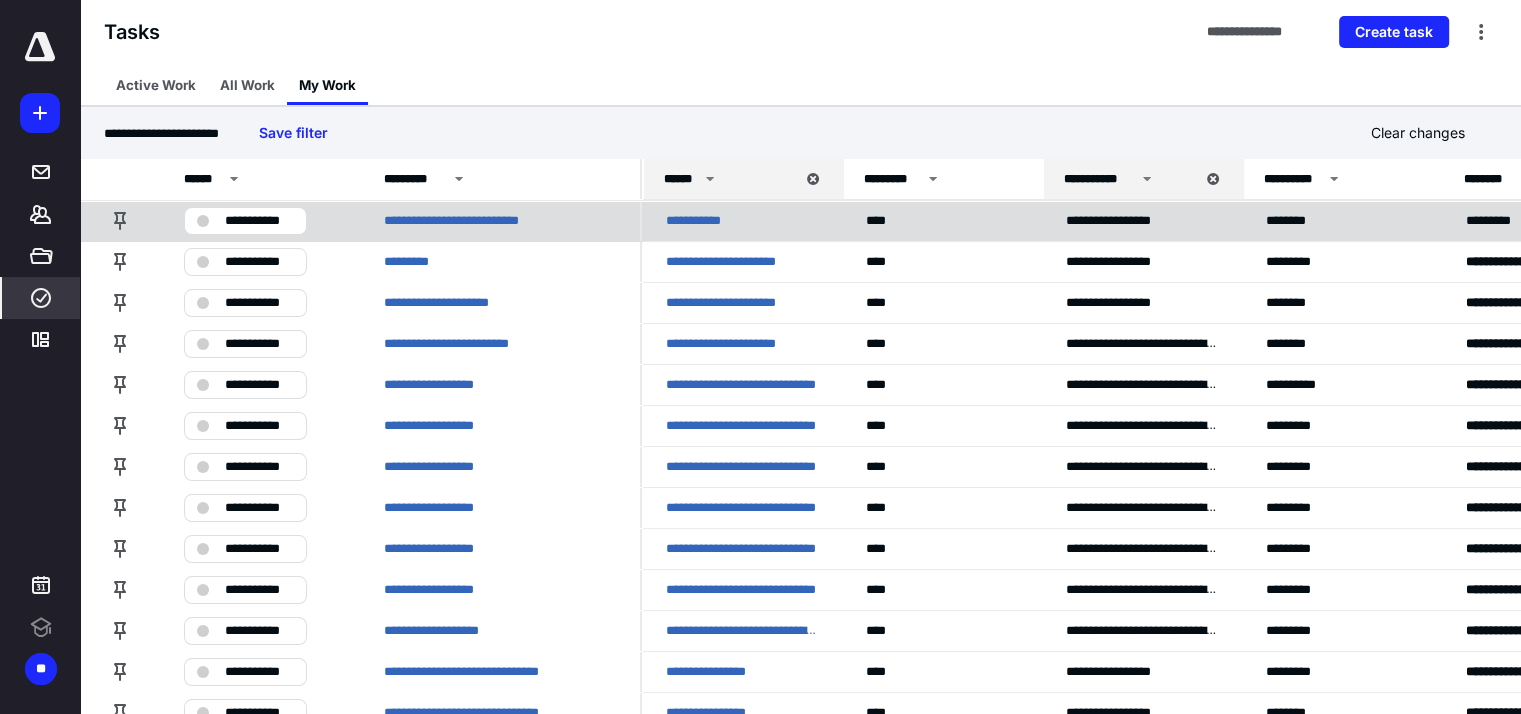 click on "**********" at bounding box center (259, 221) 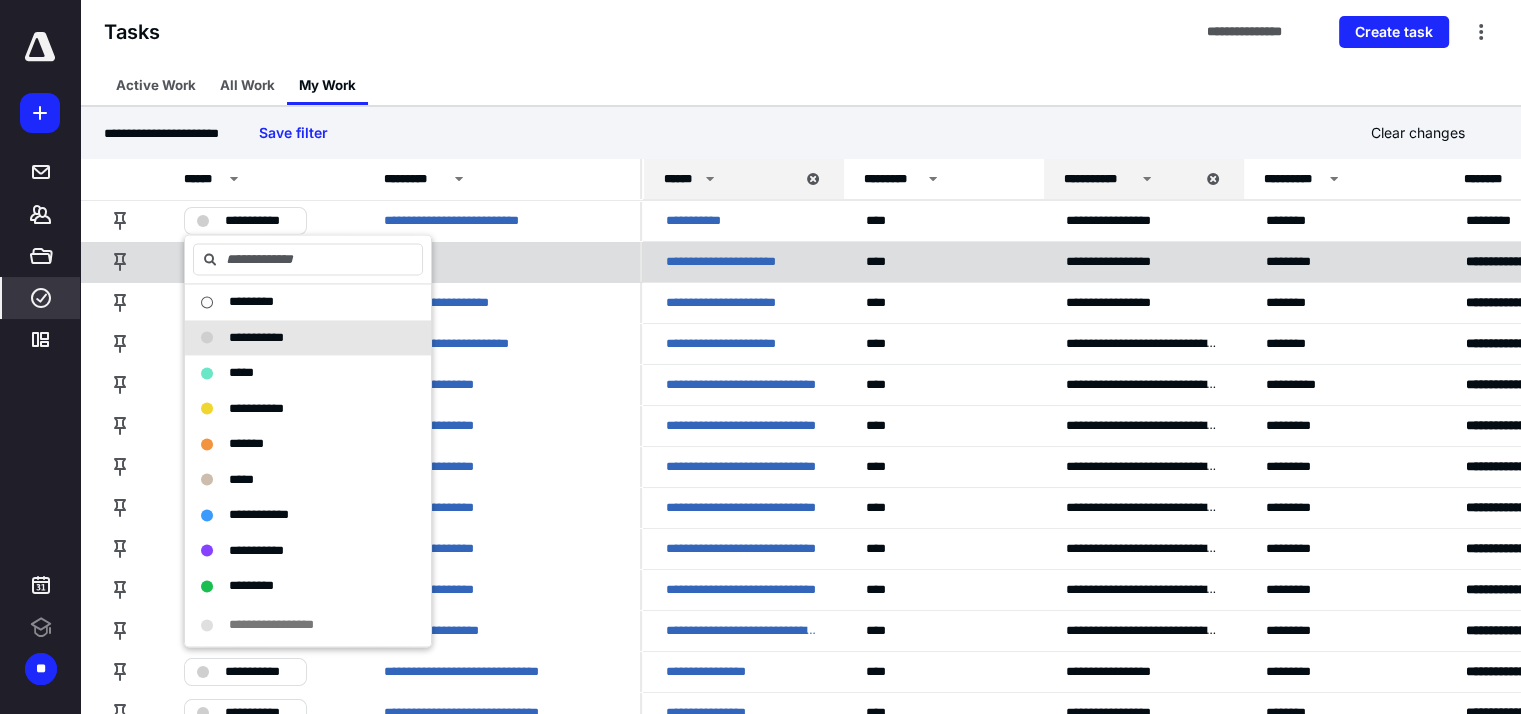 click on "*********" at bounding box center (500, 261) 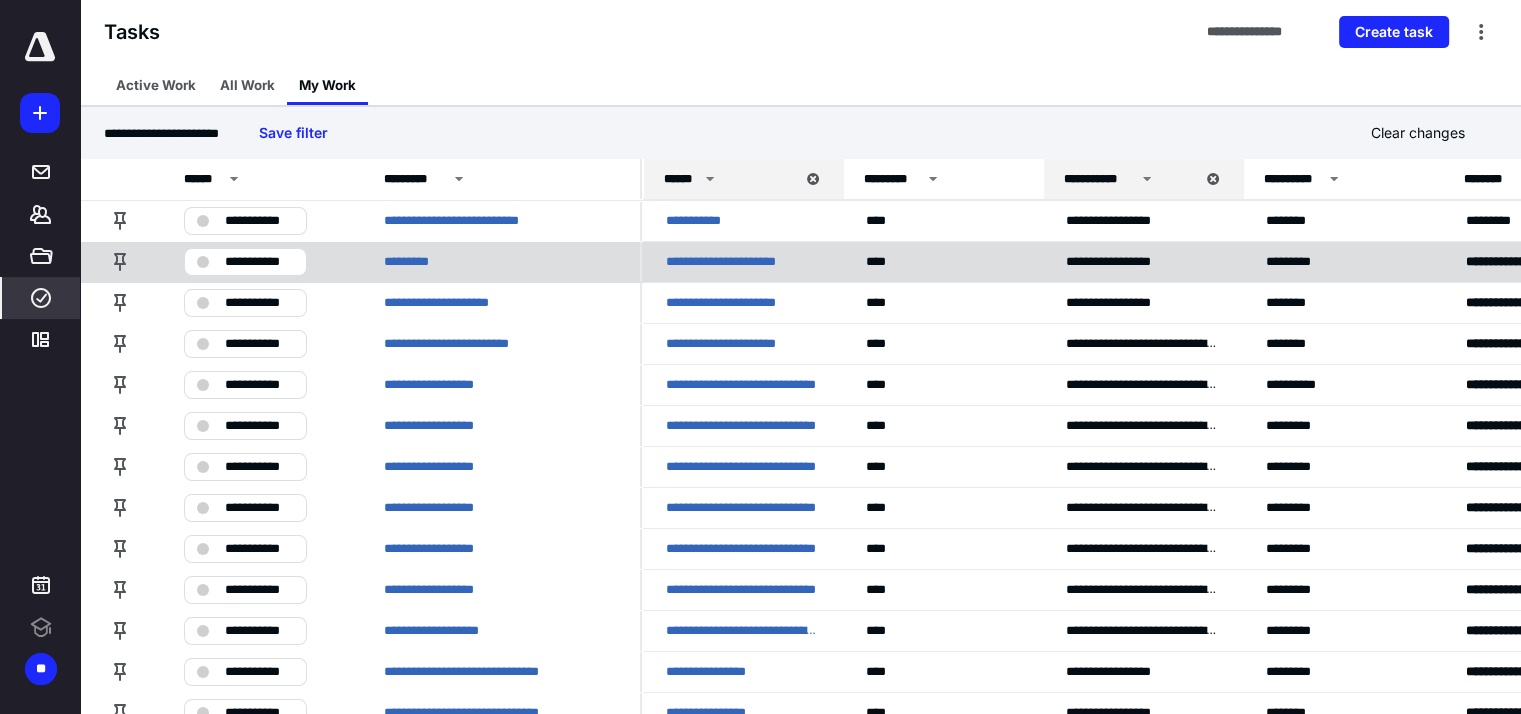 click on "**********" at bounding box center [259, 262] 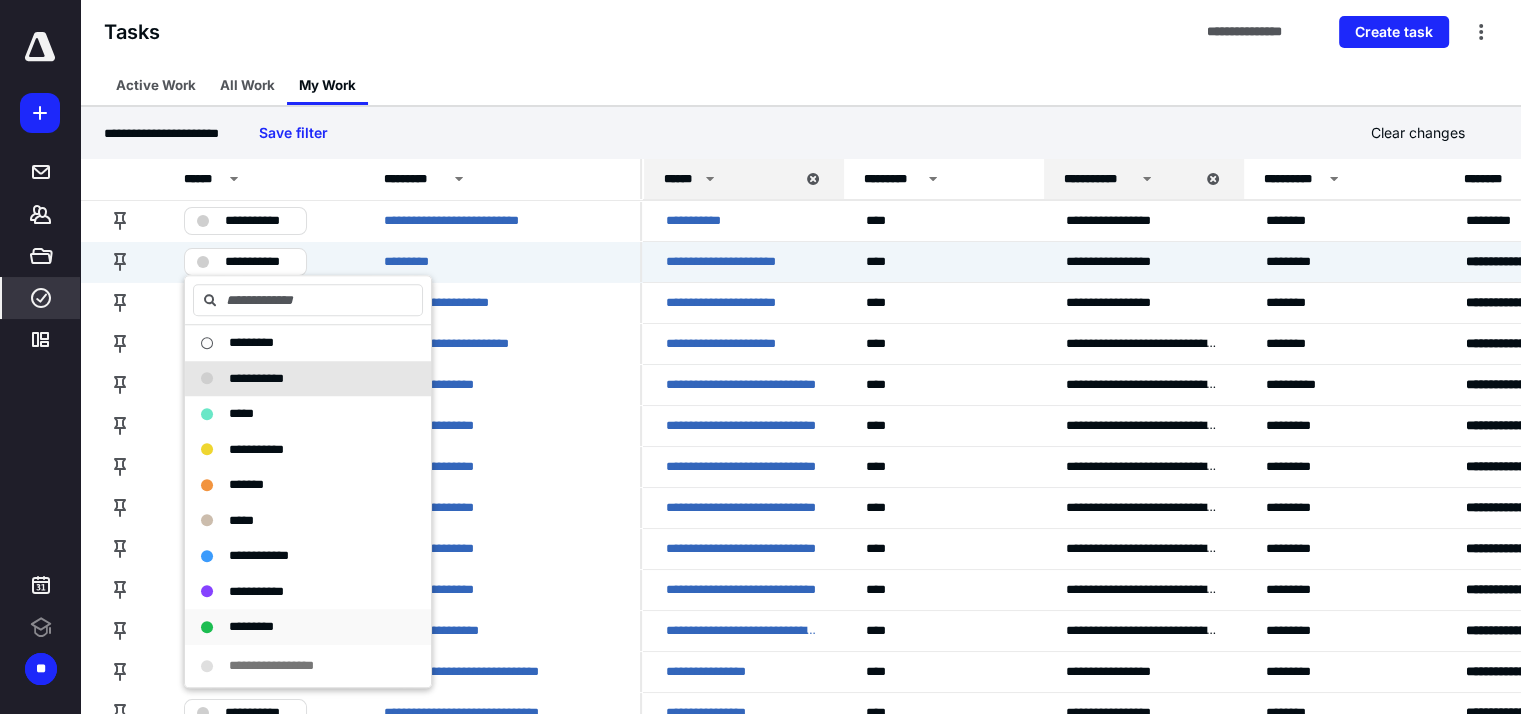 click on "*********" at bounding box center [251, 626] 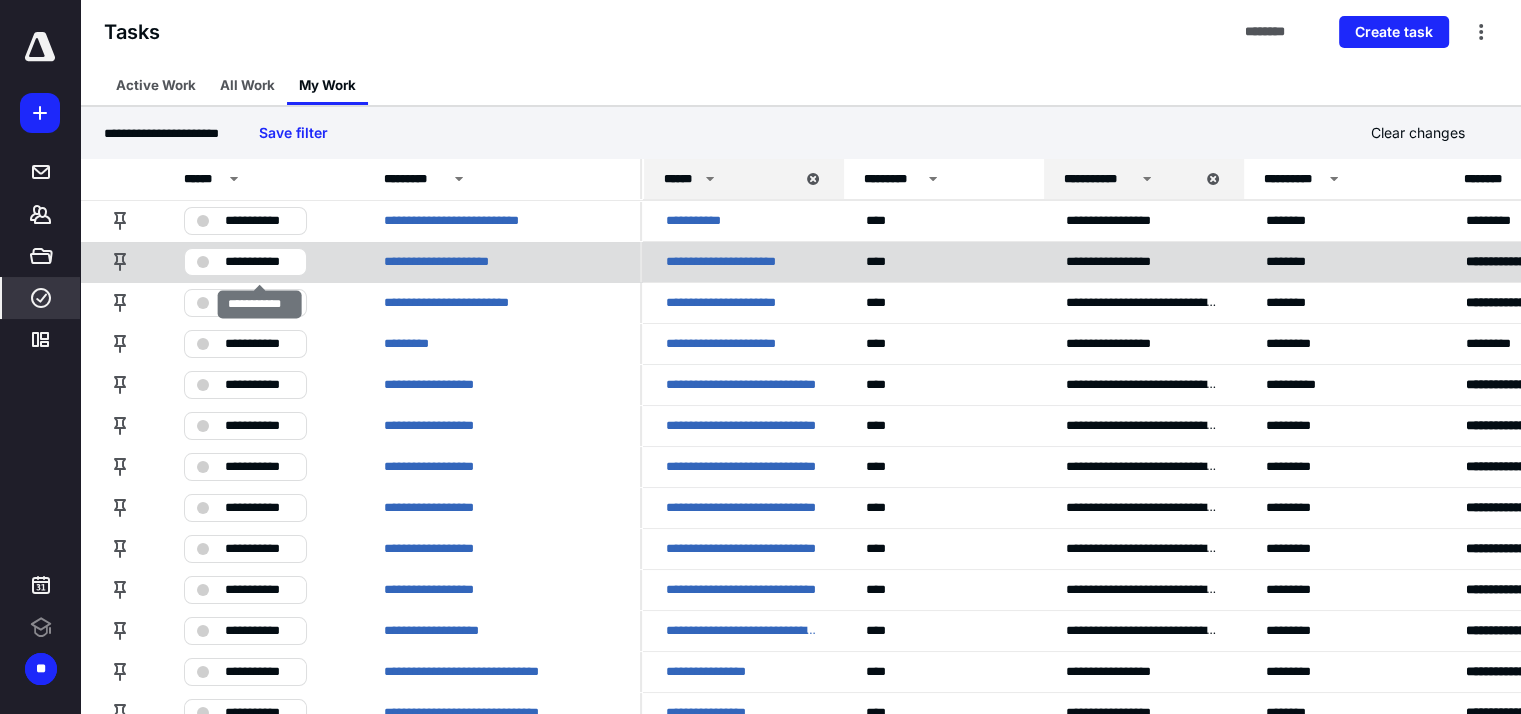 click on "**********" at bounding box center (259, 262) 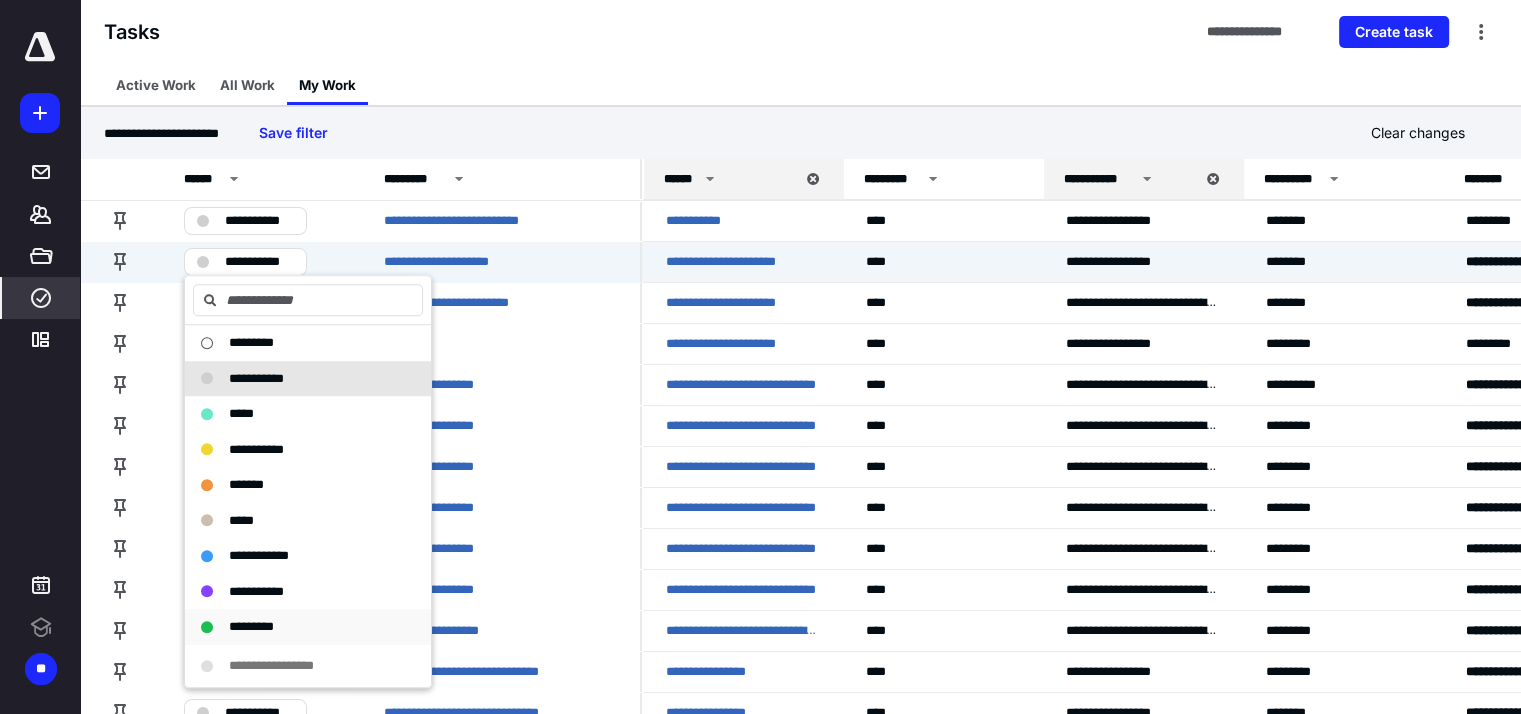 click on "*********" at bounding box center [251, 626] 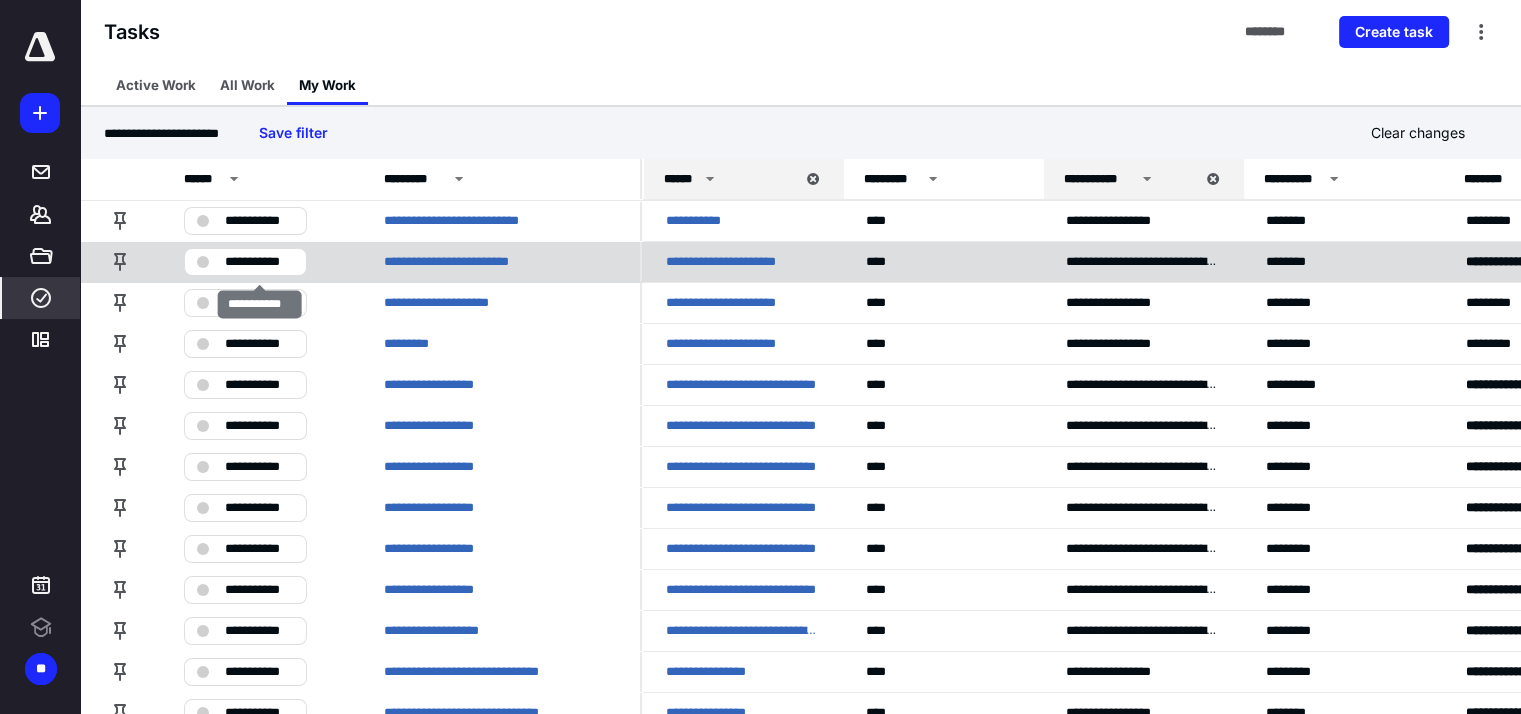 click on "**********" at bounding box center [259, 262] 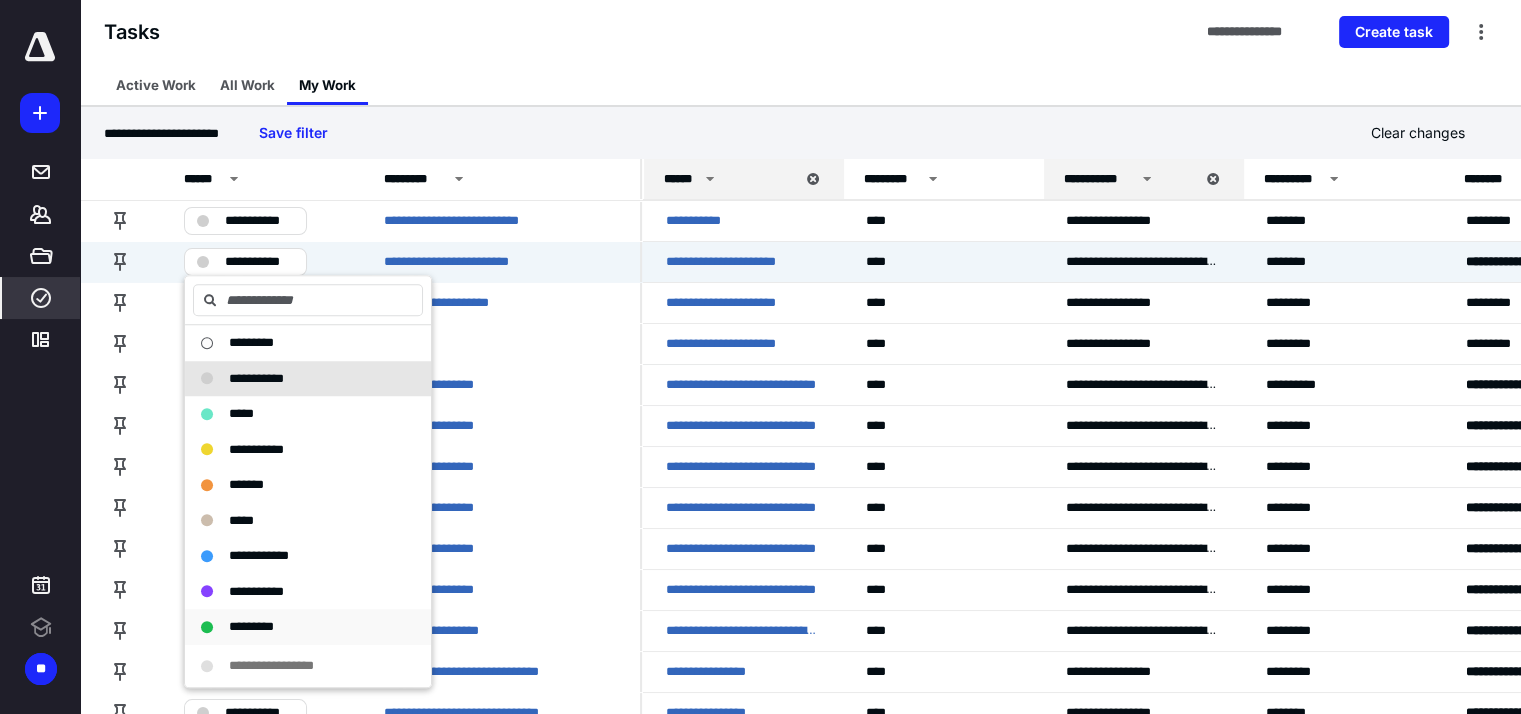 click on "*********" at bounding box center (251, 626) 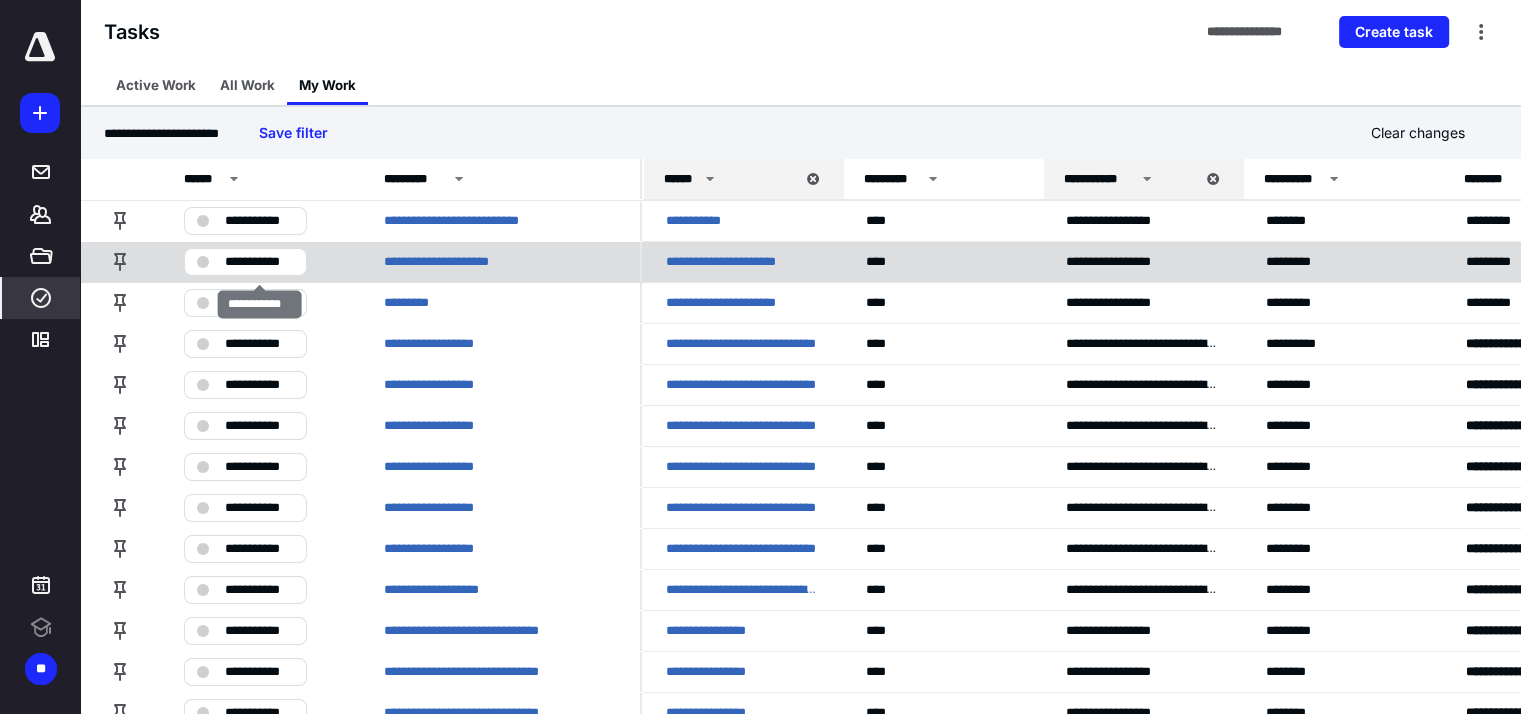 click on "**********" at bounding box center [259, 262] 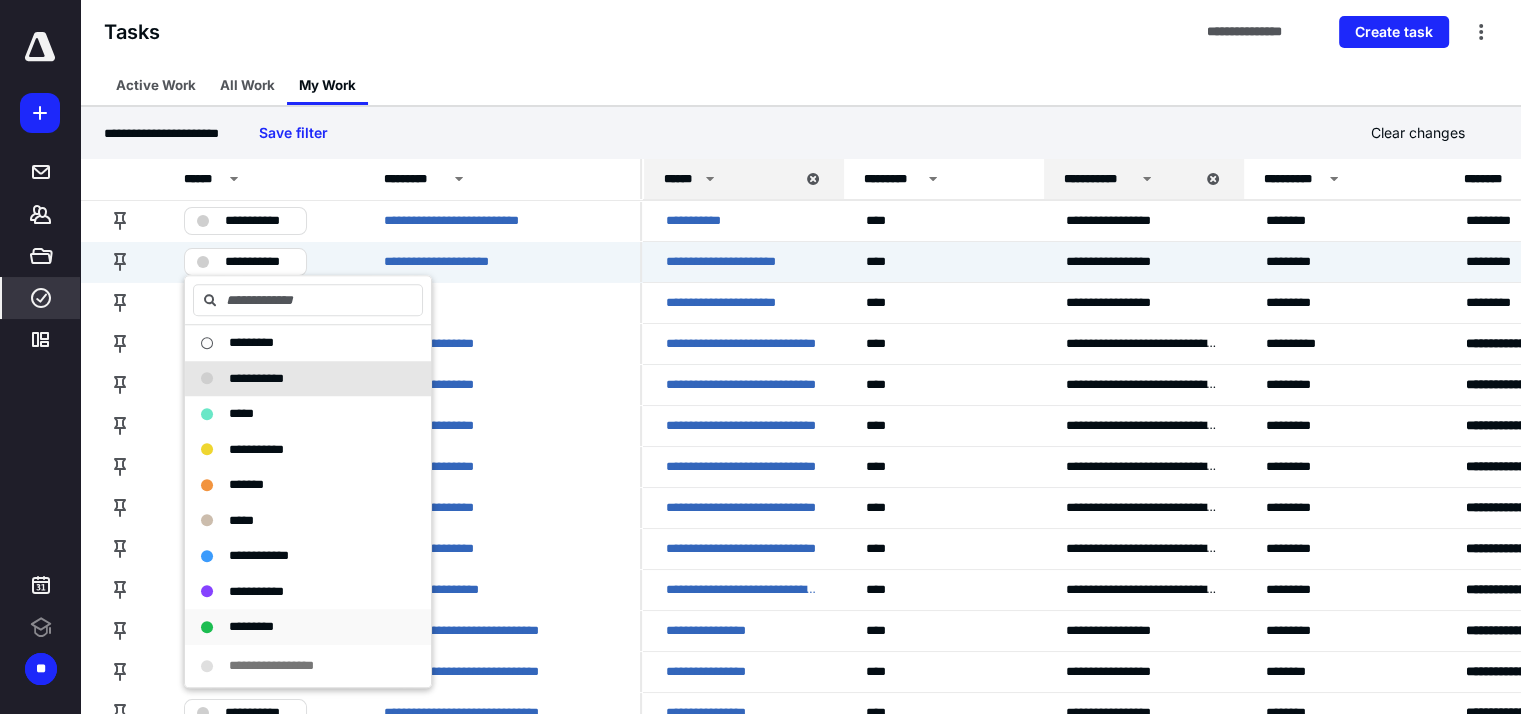 click on "*********" at bounding box center [251, 626] 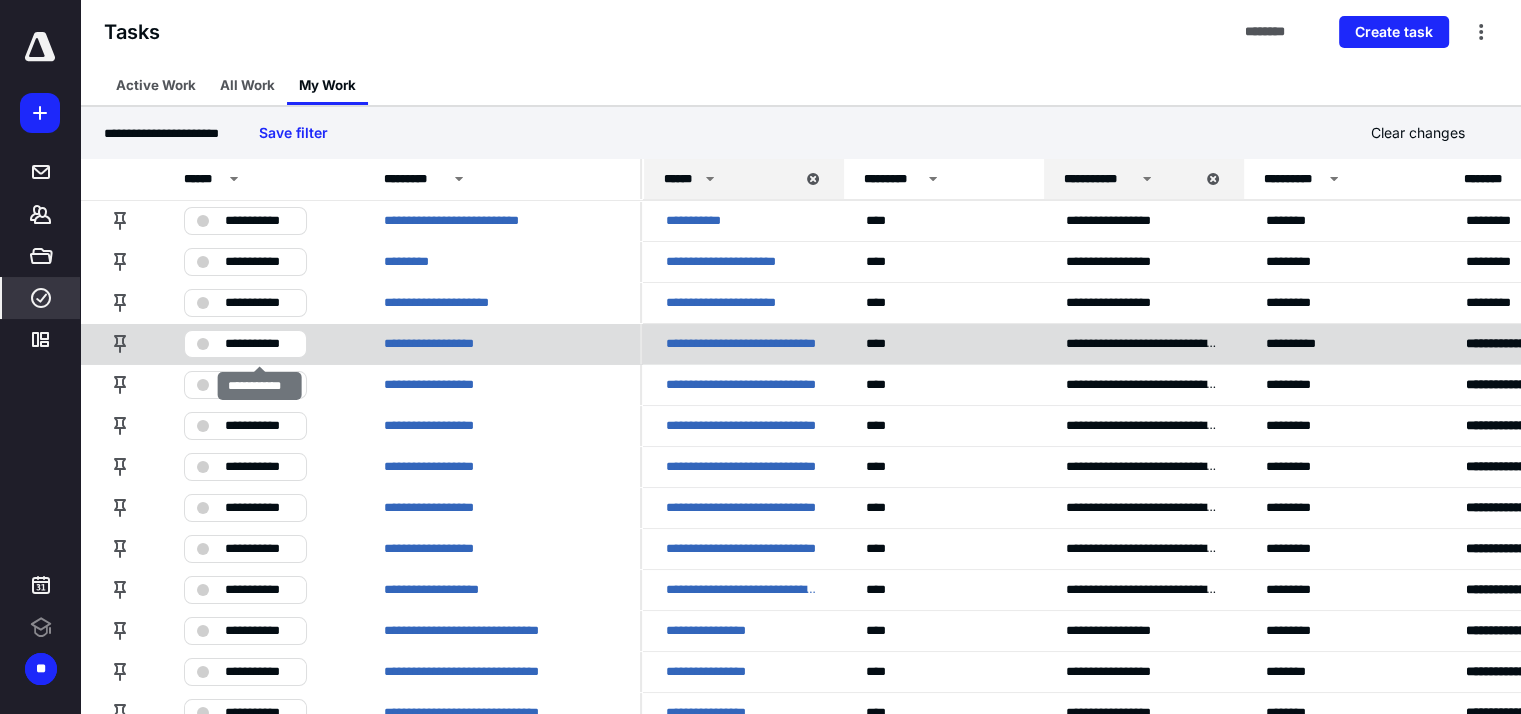 click on "**********" at bounding box center [259, 344] 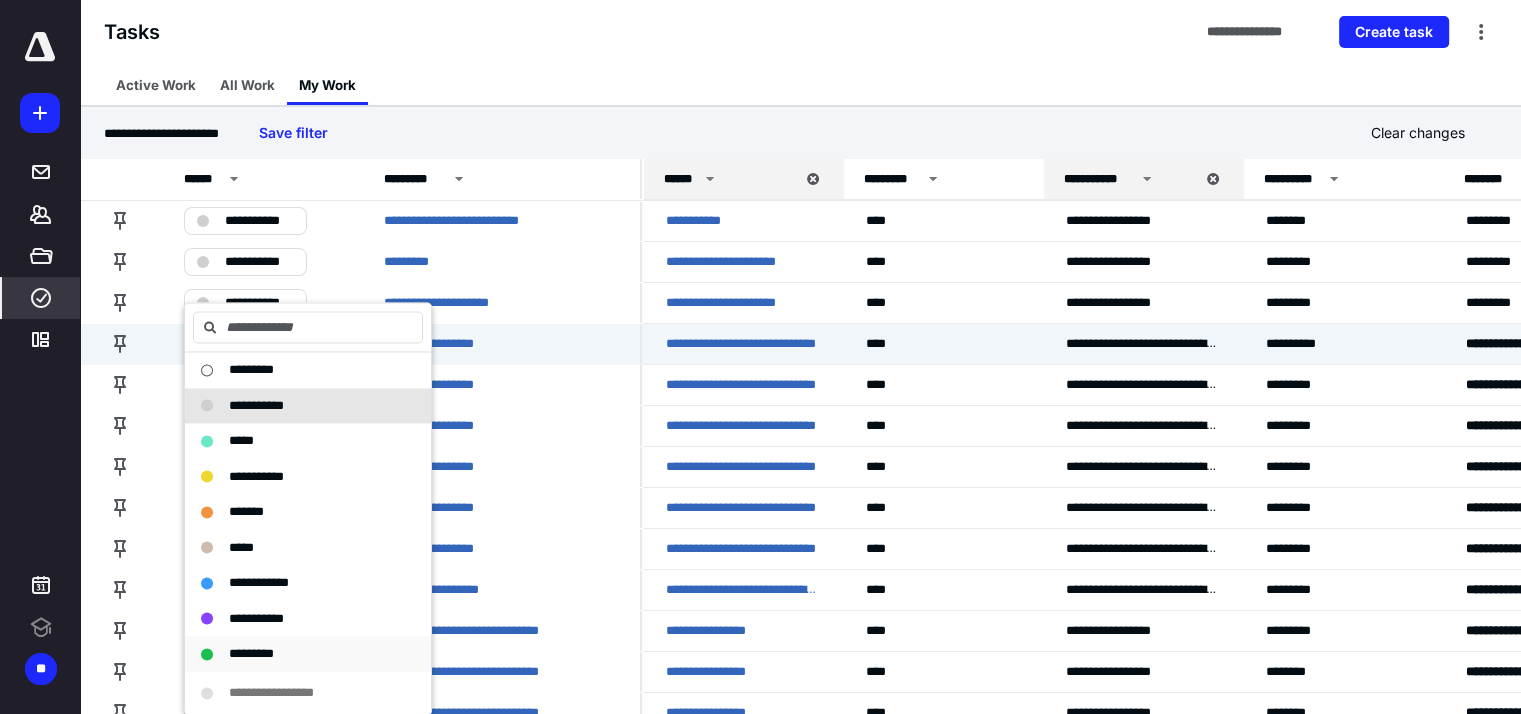 click on "*********" at bounding box center (251, 653) 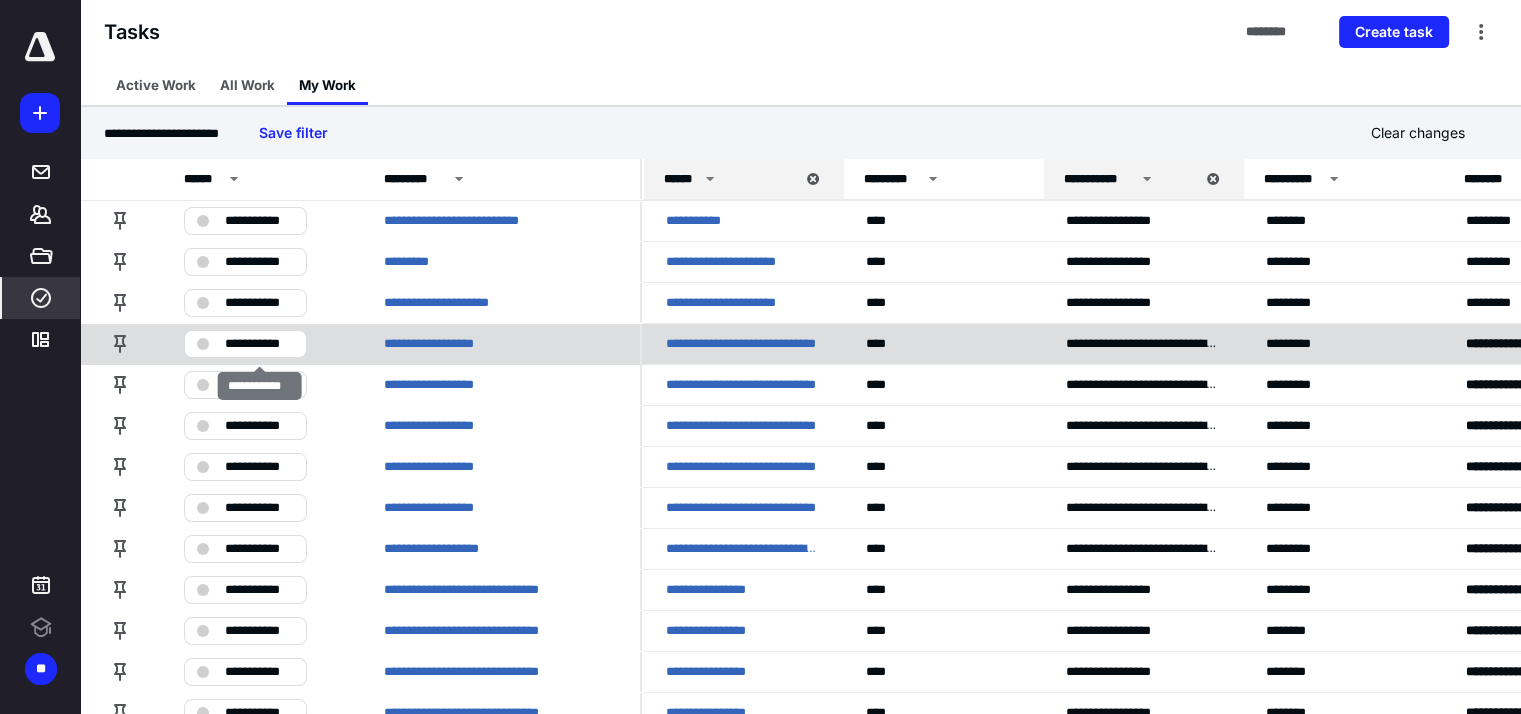 click on "**********" at bounding box center [259, 344] 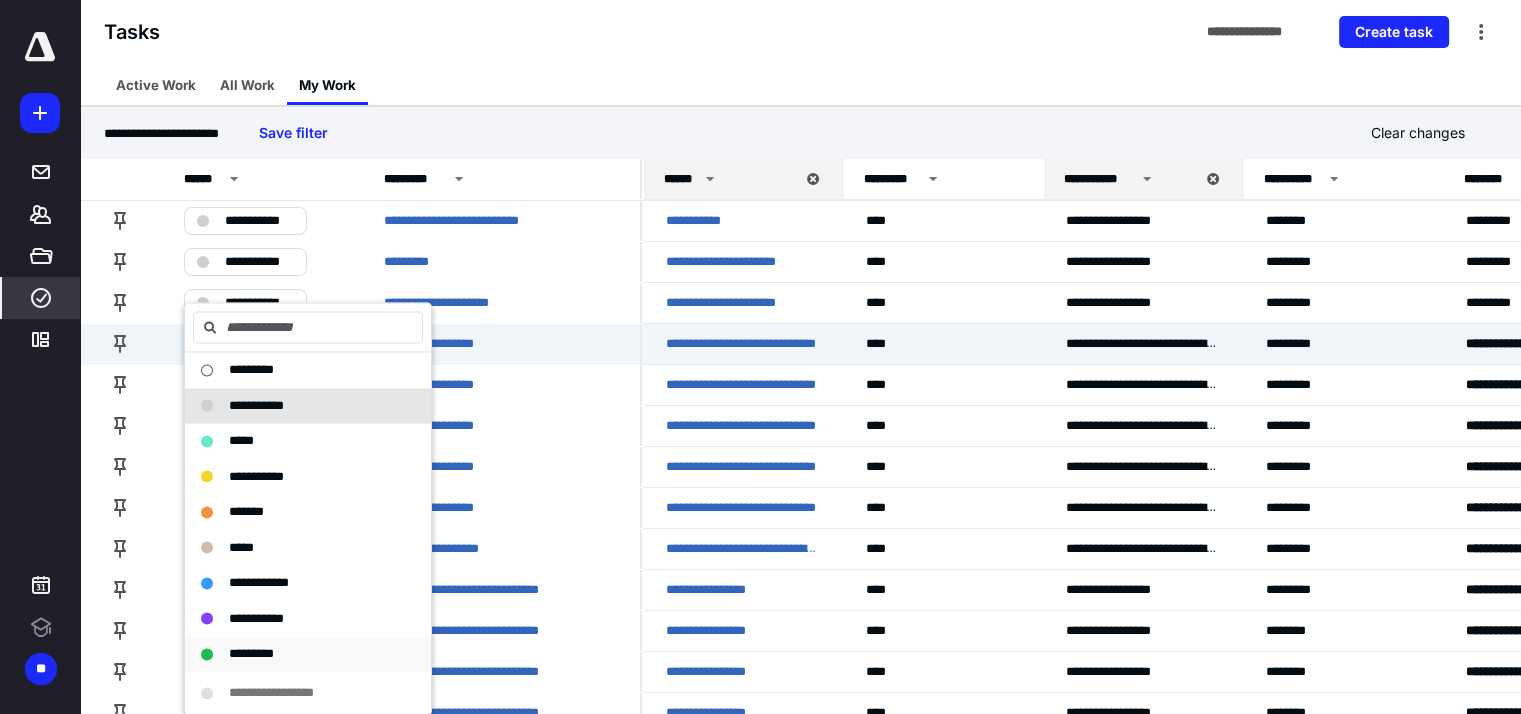 click on "*********" at bounding box center [251, 653] 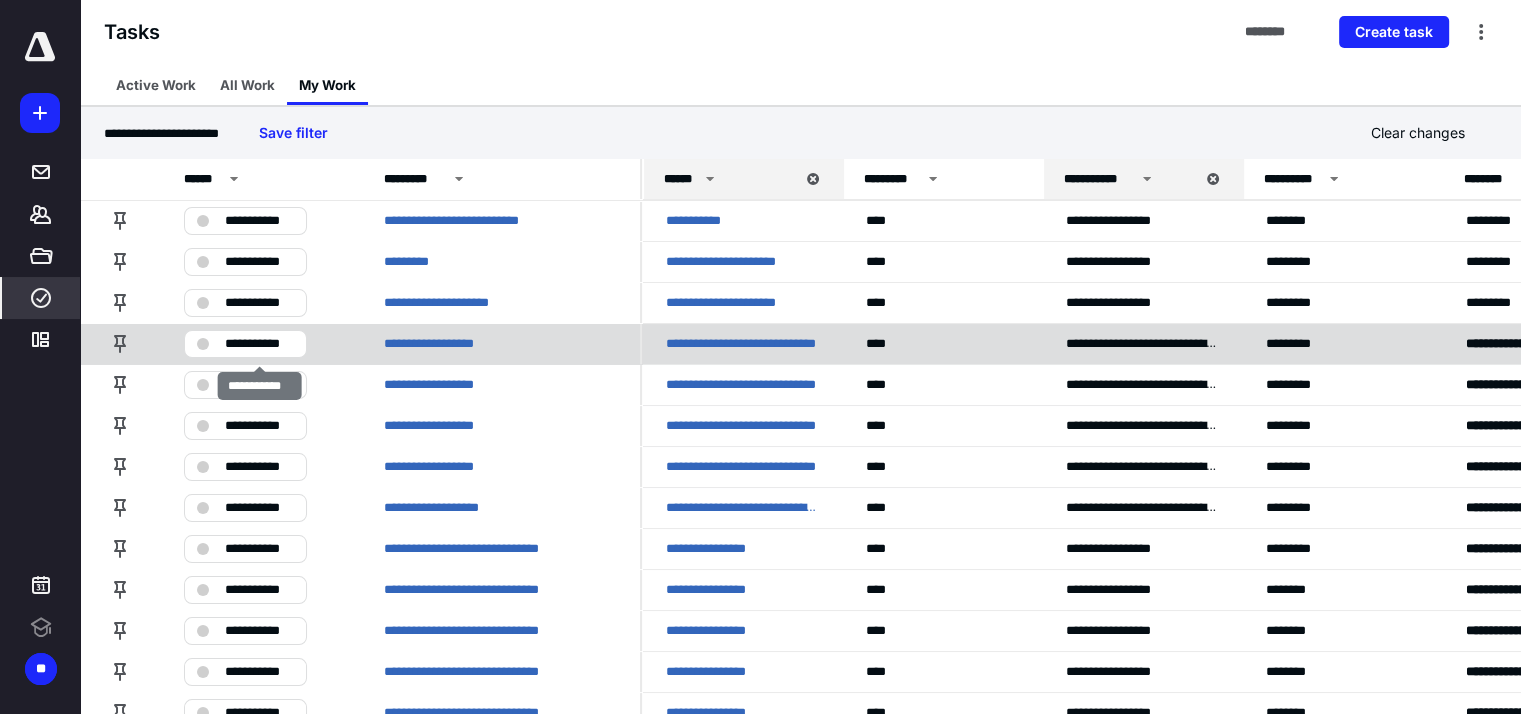 click on "**********" at bounding box center [259, 344] 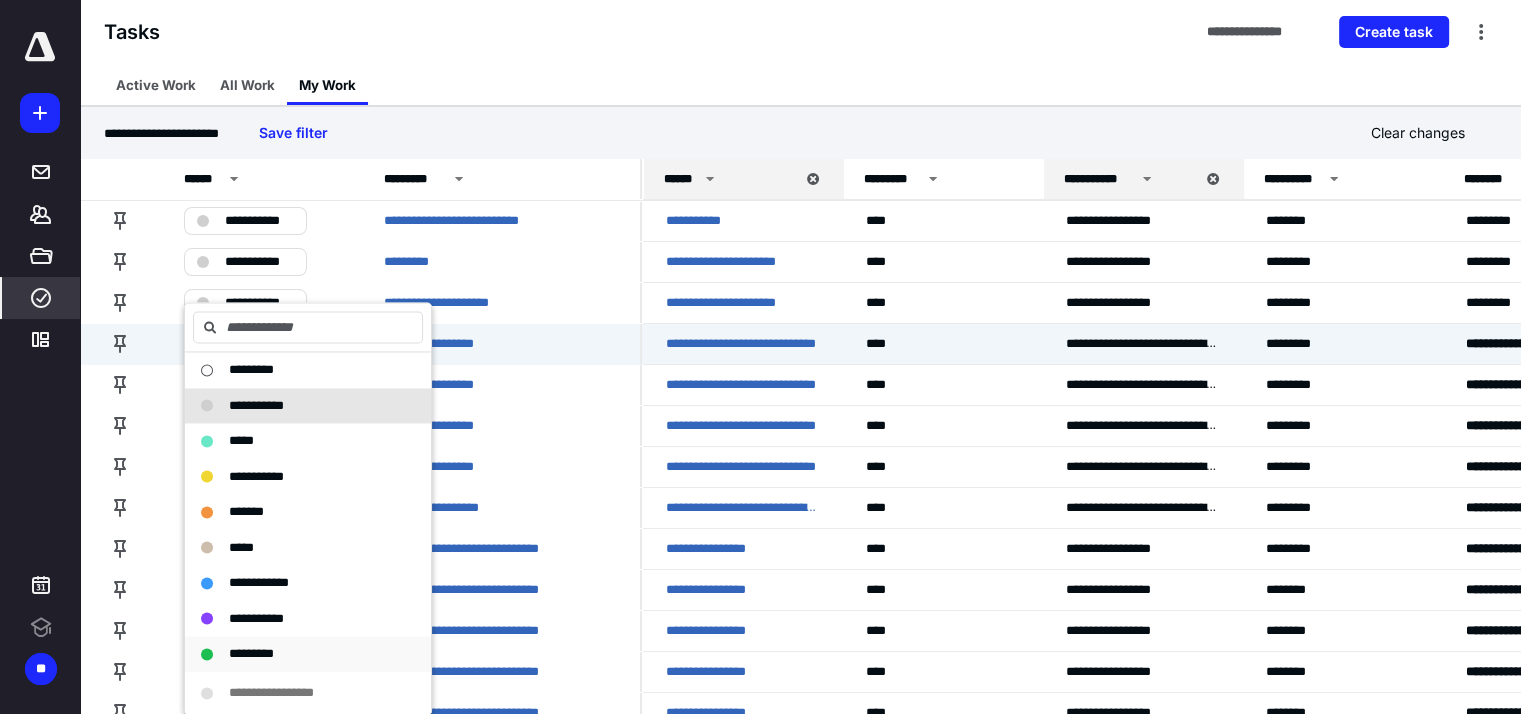 click on "*********" at bounding box center [251, 653] 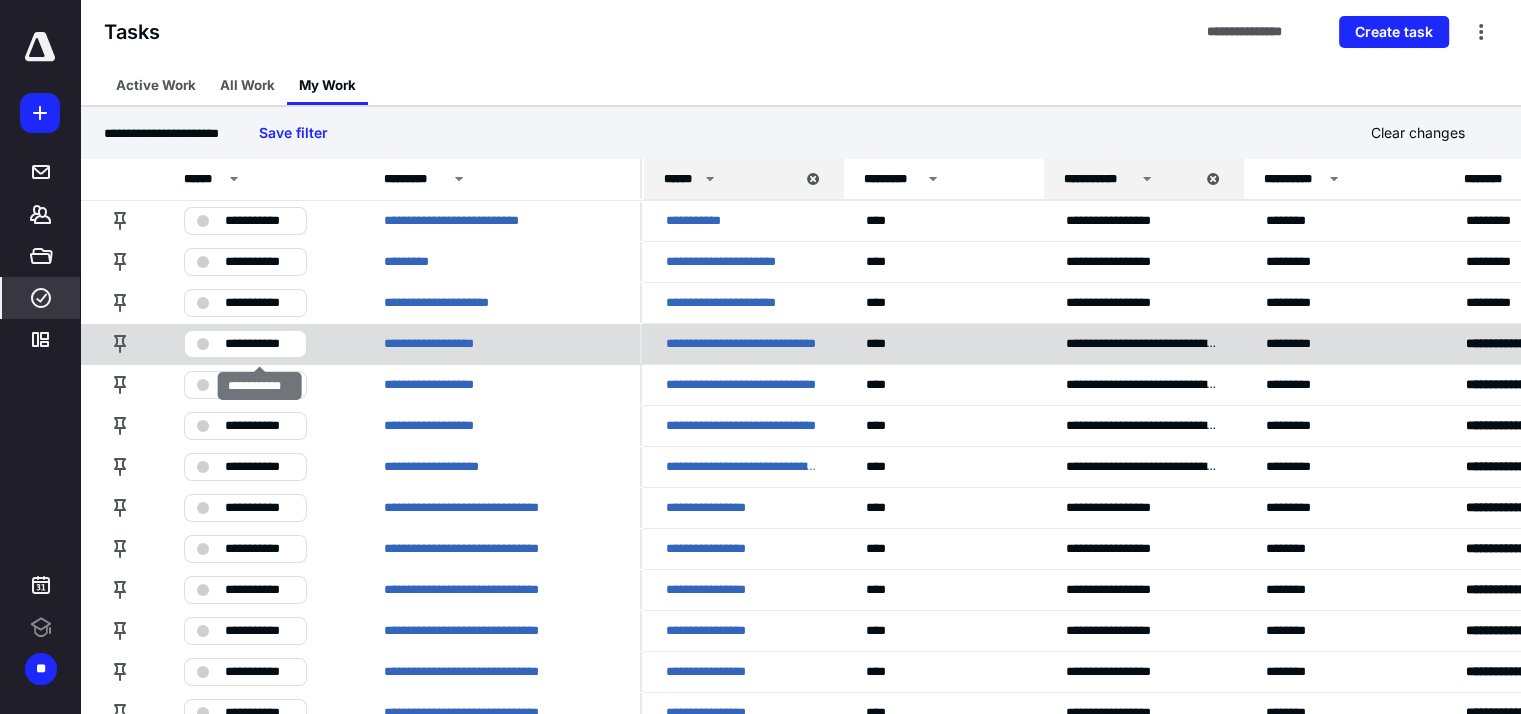 click on "**********" at bounding box center (245, 344) 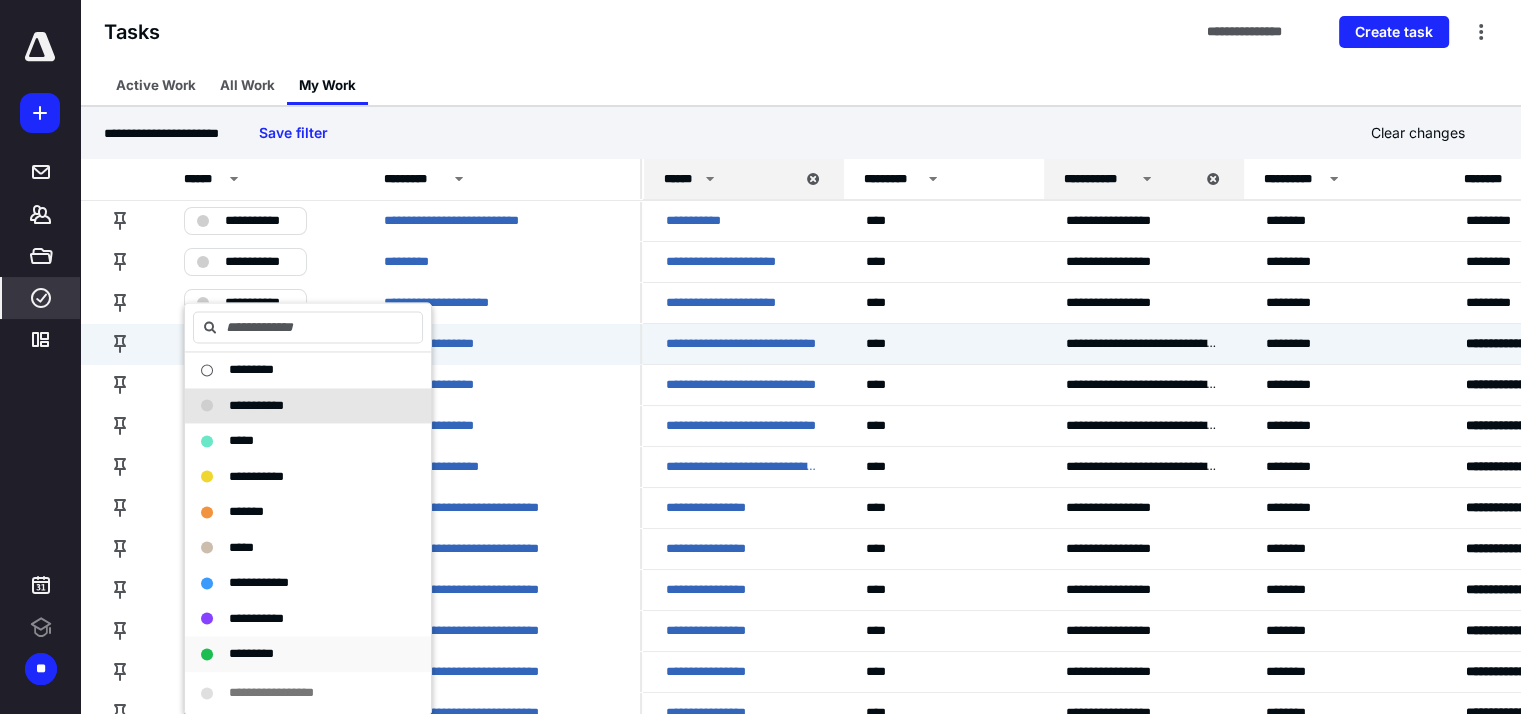 click on "*********" at bounding box center (251, 653) 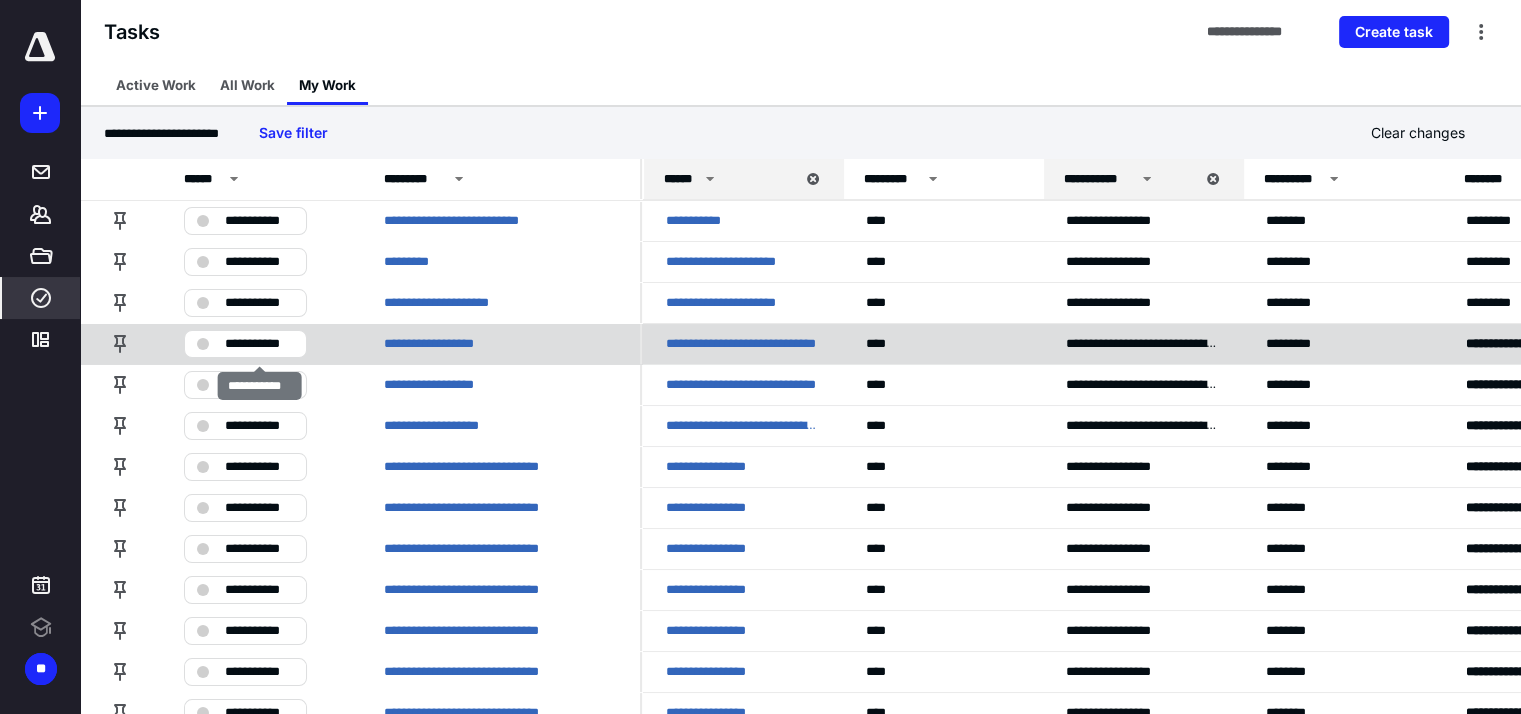 click on "**********" at bounding box center [259, 344] 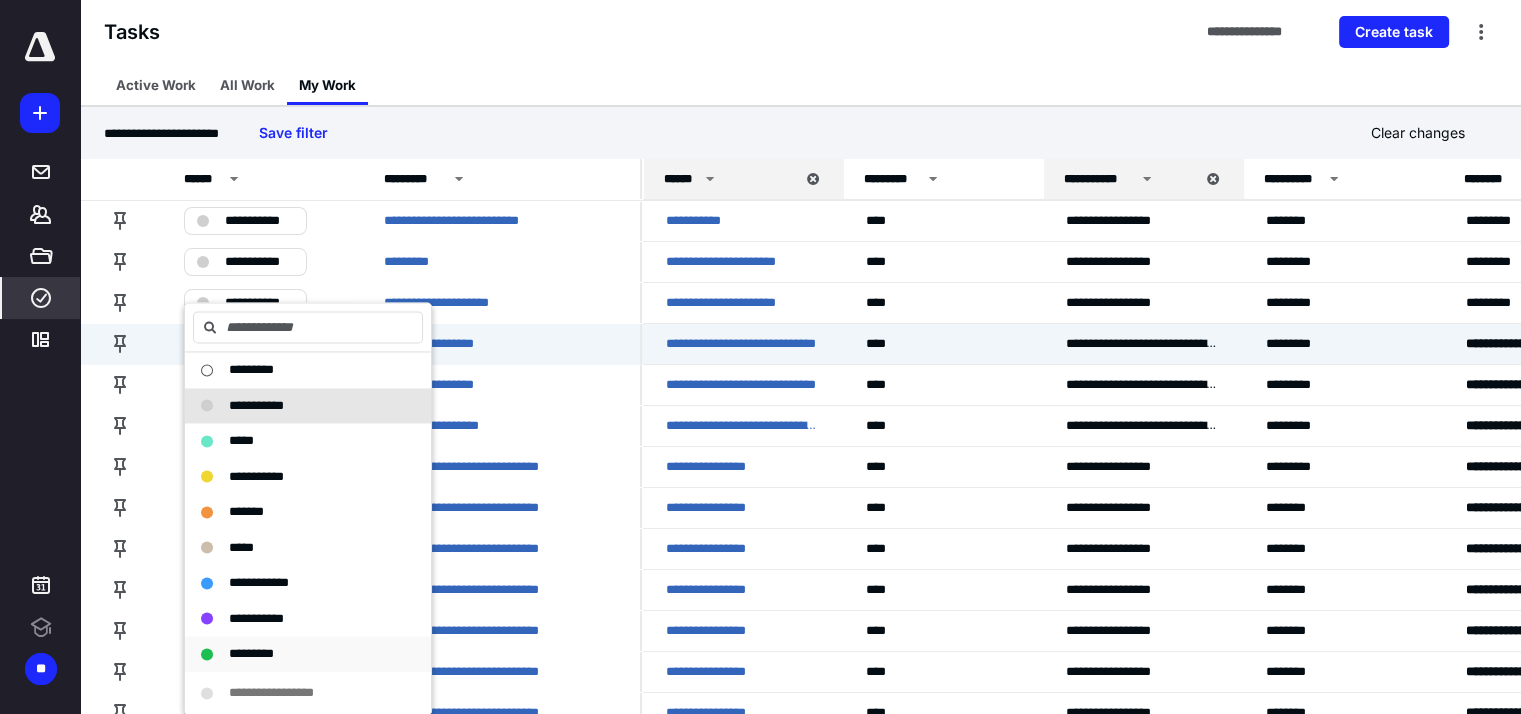click on "*********" at bounding box center [251, 653] 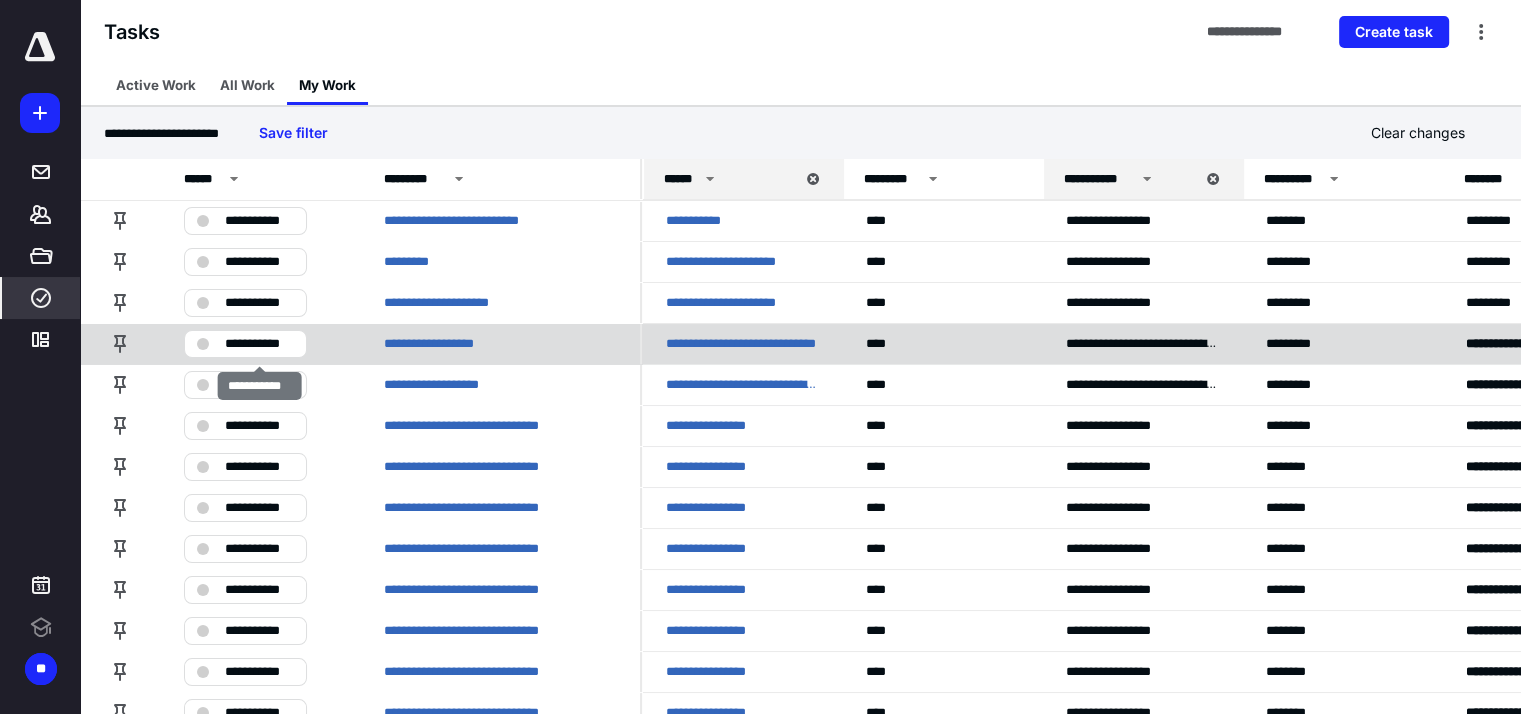 click on "**********" at bounding box center (259, 344) 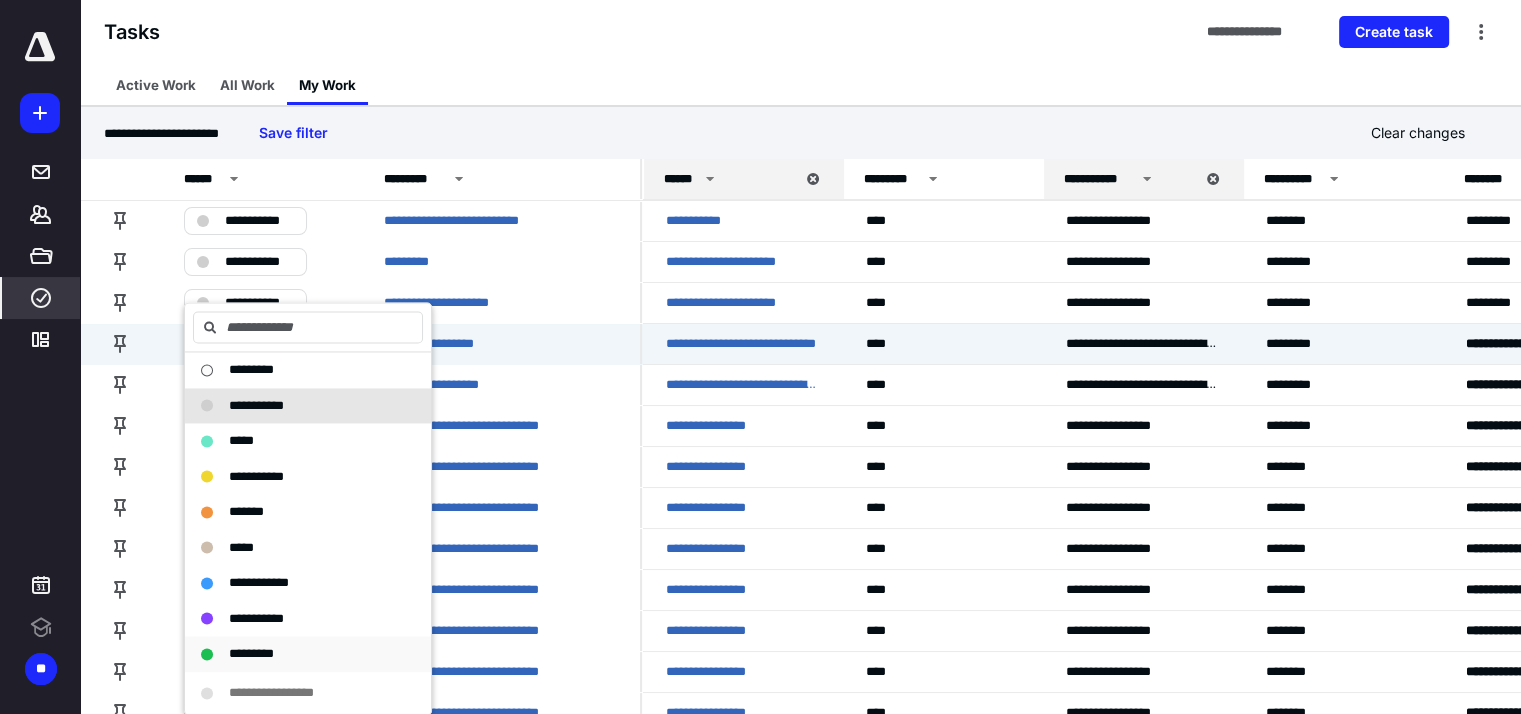 click on "*********" at bounding box center [251, 653] 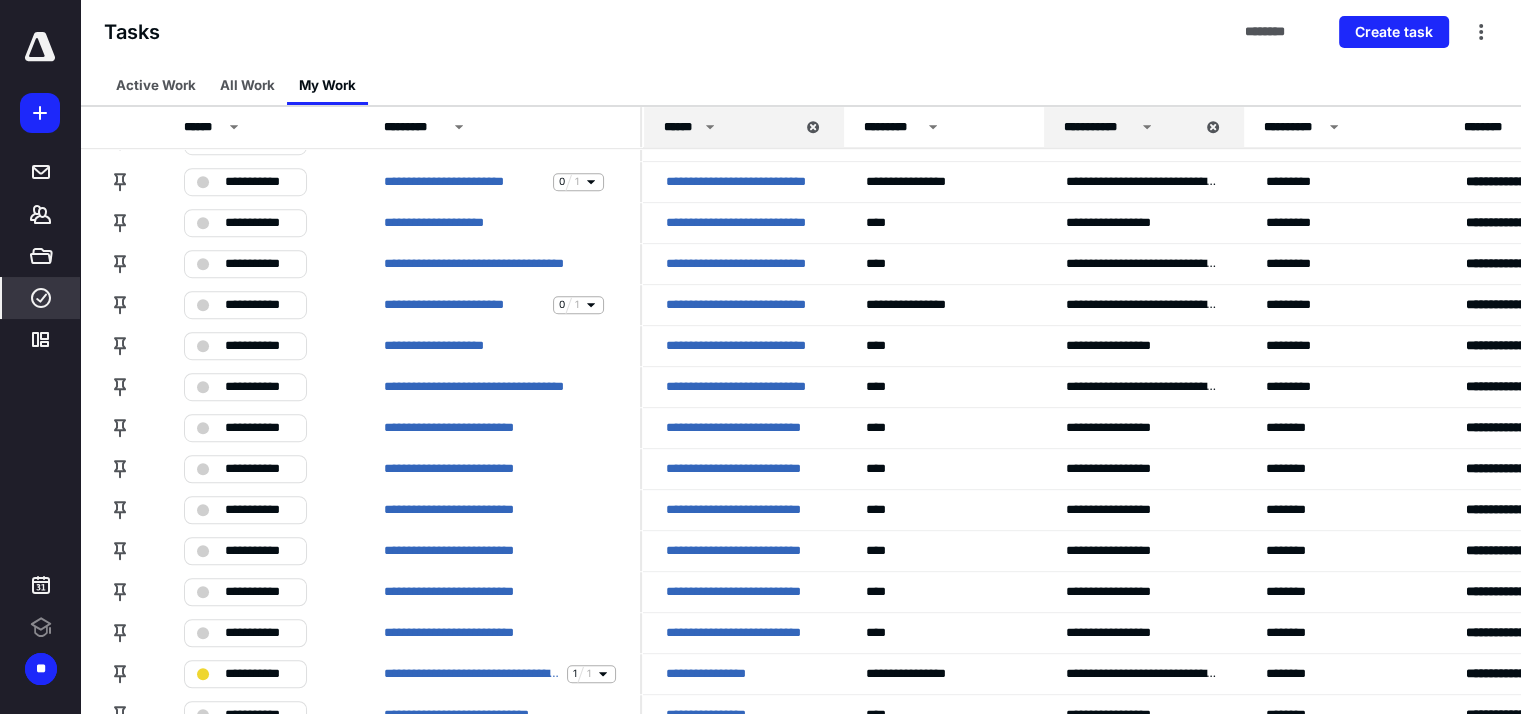 scroll, scrollTop: 1200, scrollLeft: 0, axis: vertical 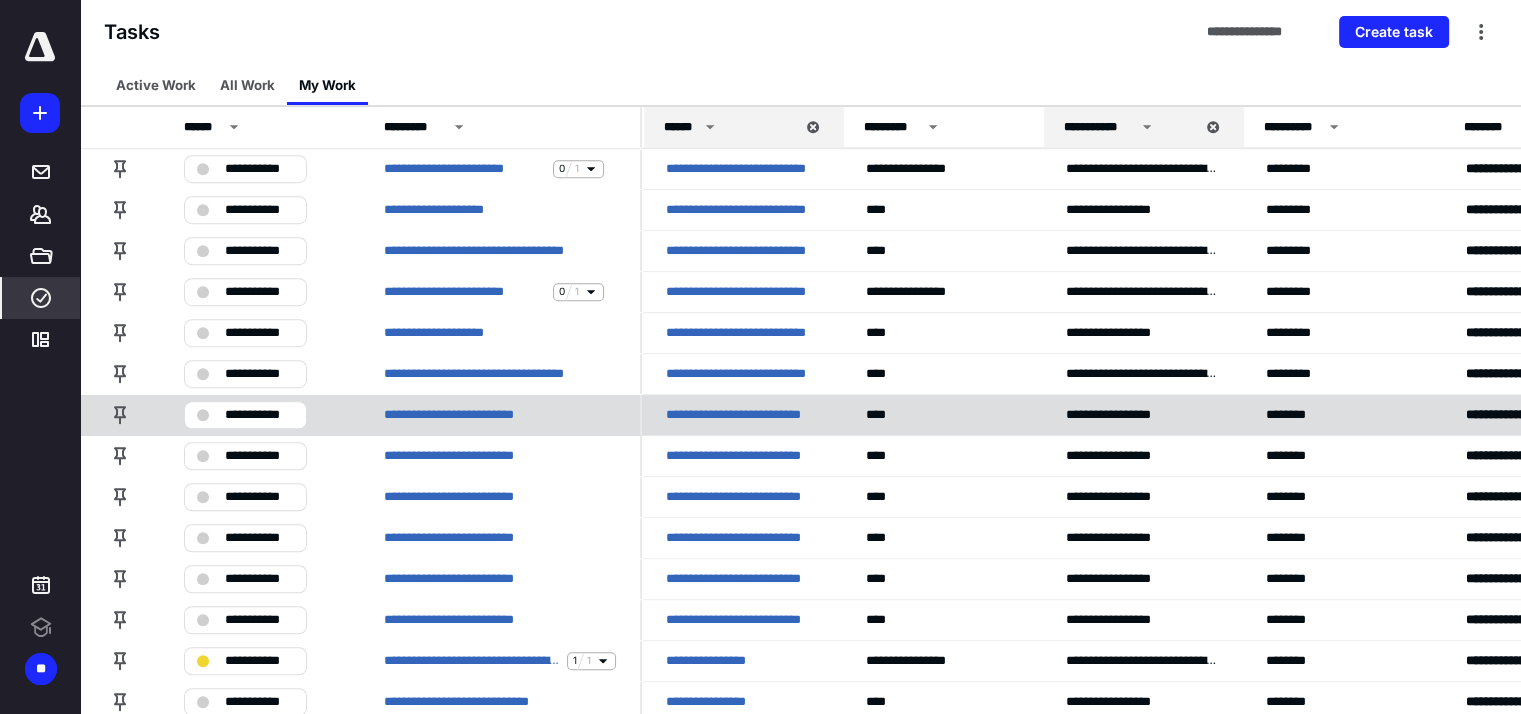 click on "**********" at bounding box center [259, 415] 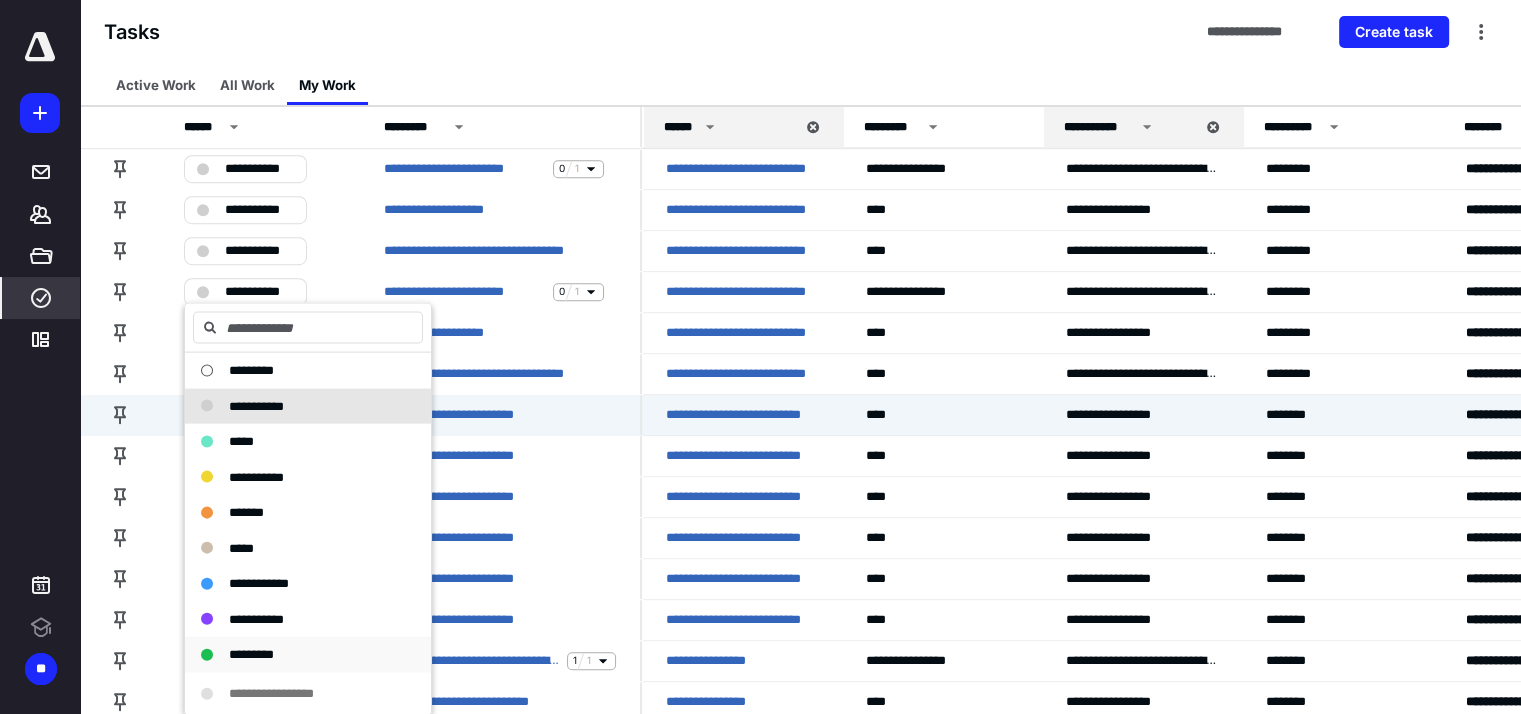 click on "*********" at bounding box center [251, 653] 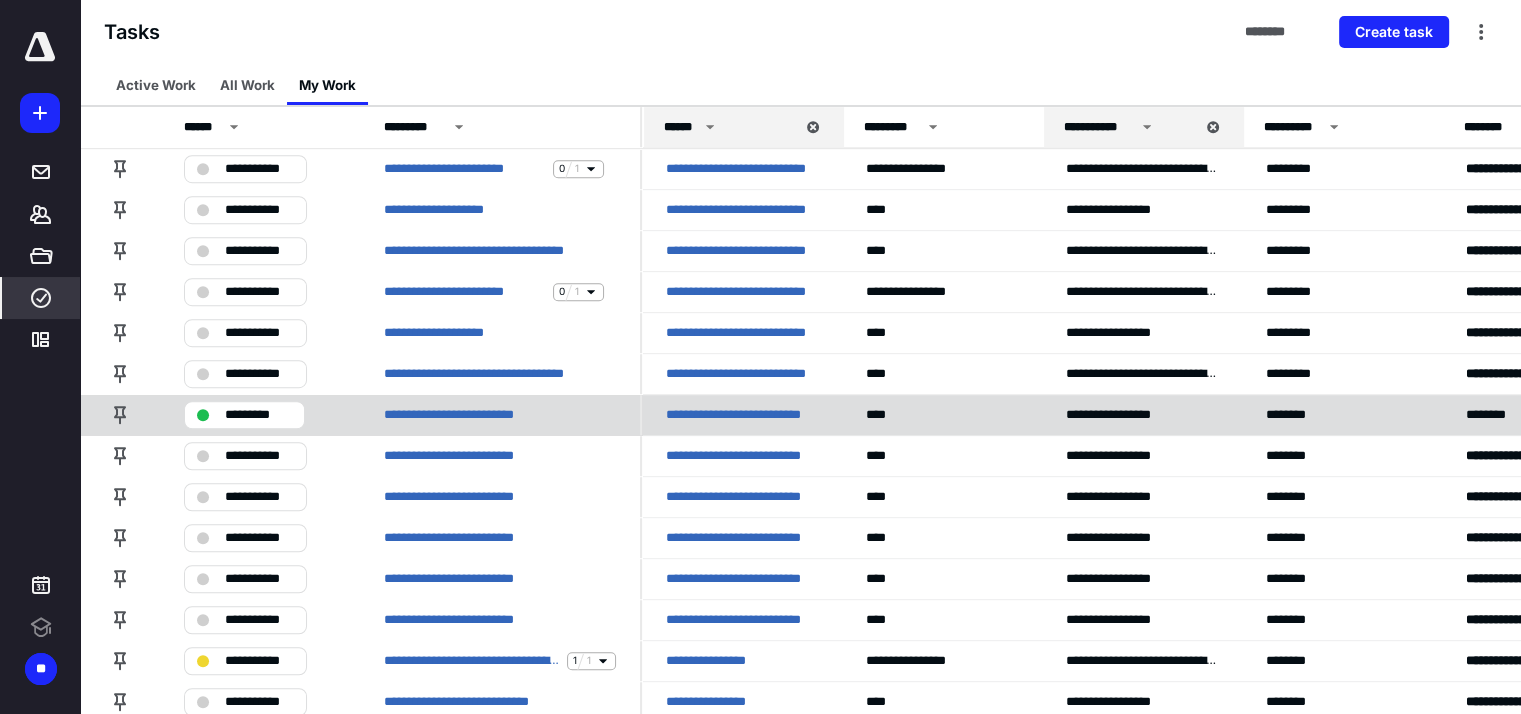 scroll, scrollTop: 1183, scrollLeft: 0, axis: vertical 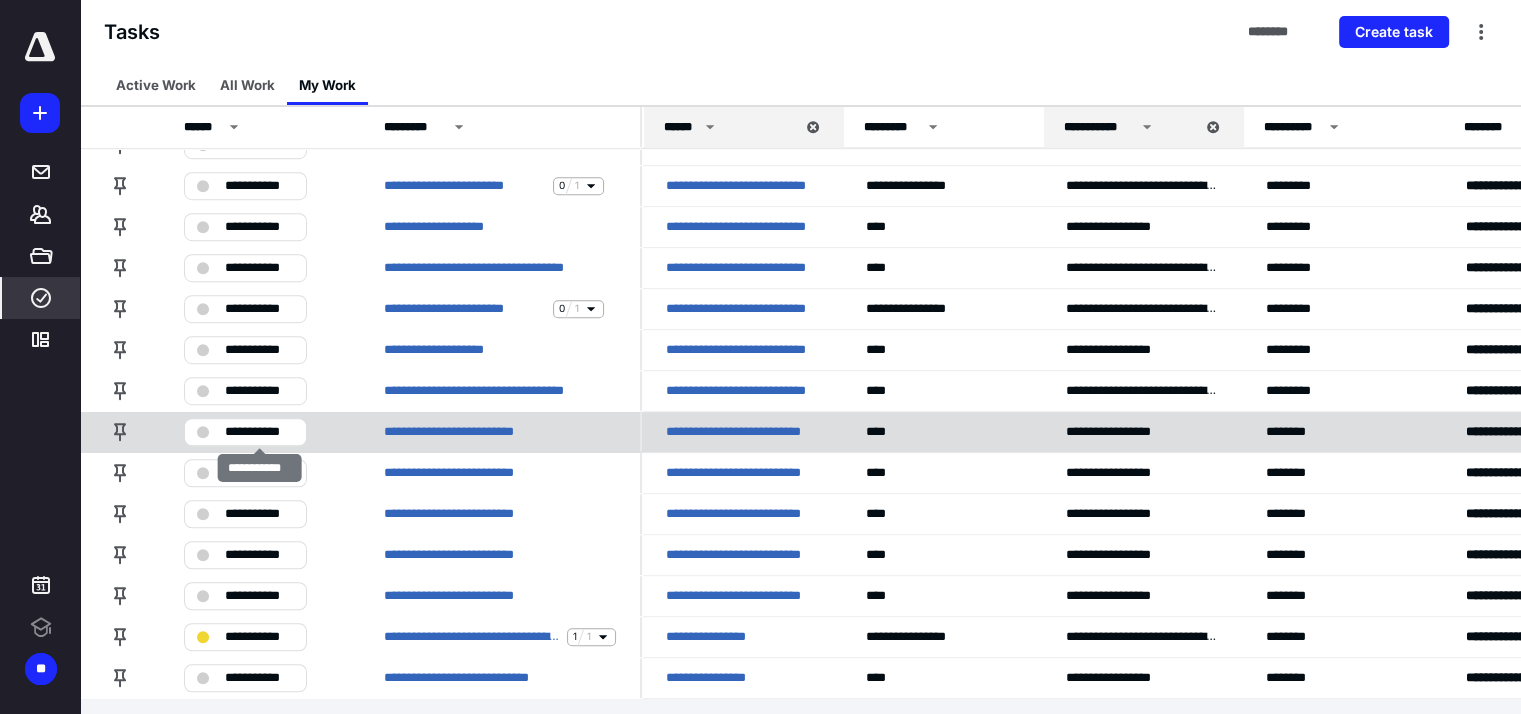 click on "**********" at bounding box center (259, 432) 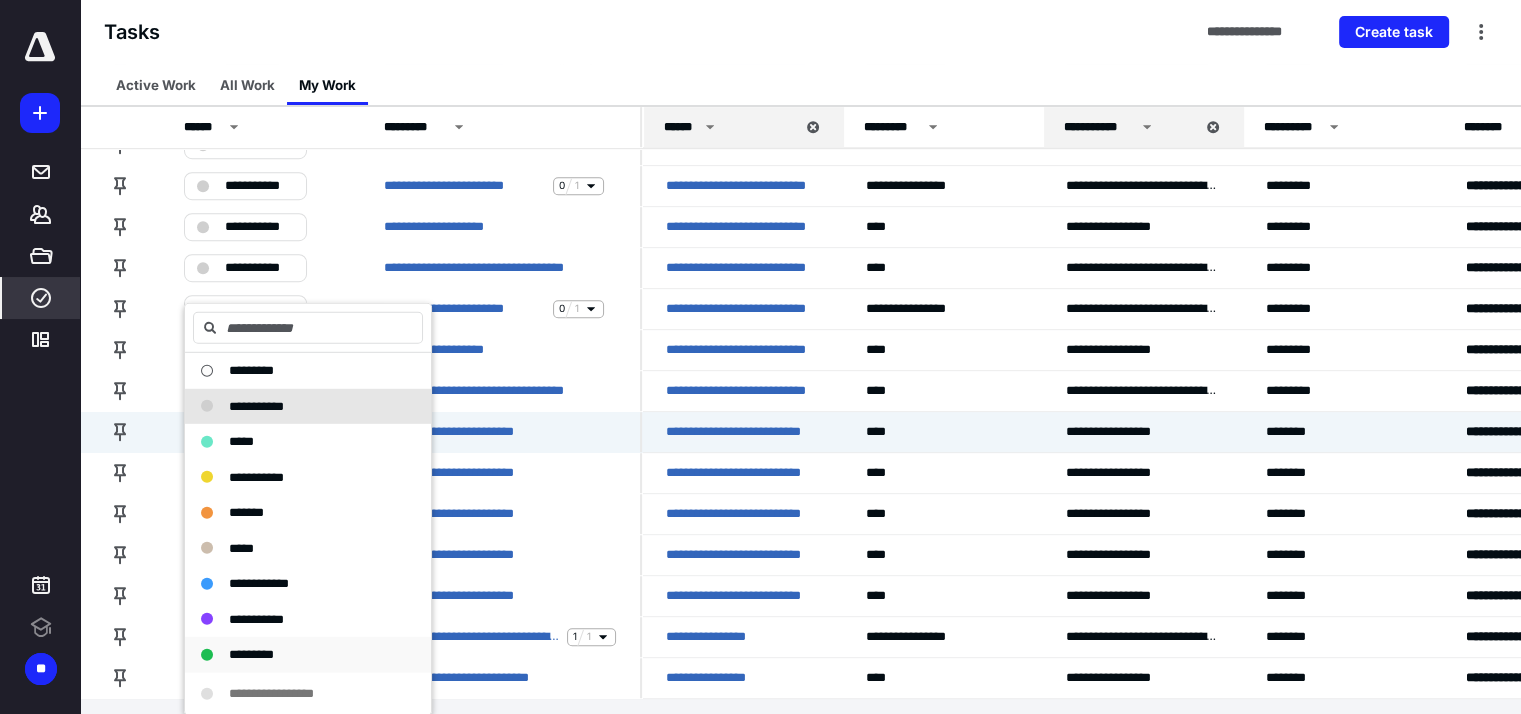 click on "*********" at bounding box center [251, 654] 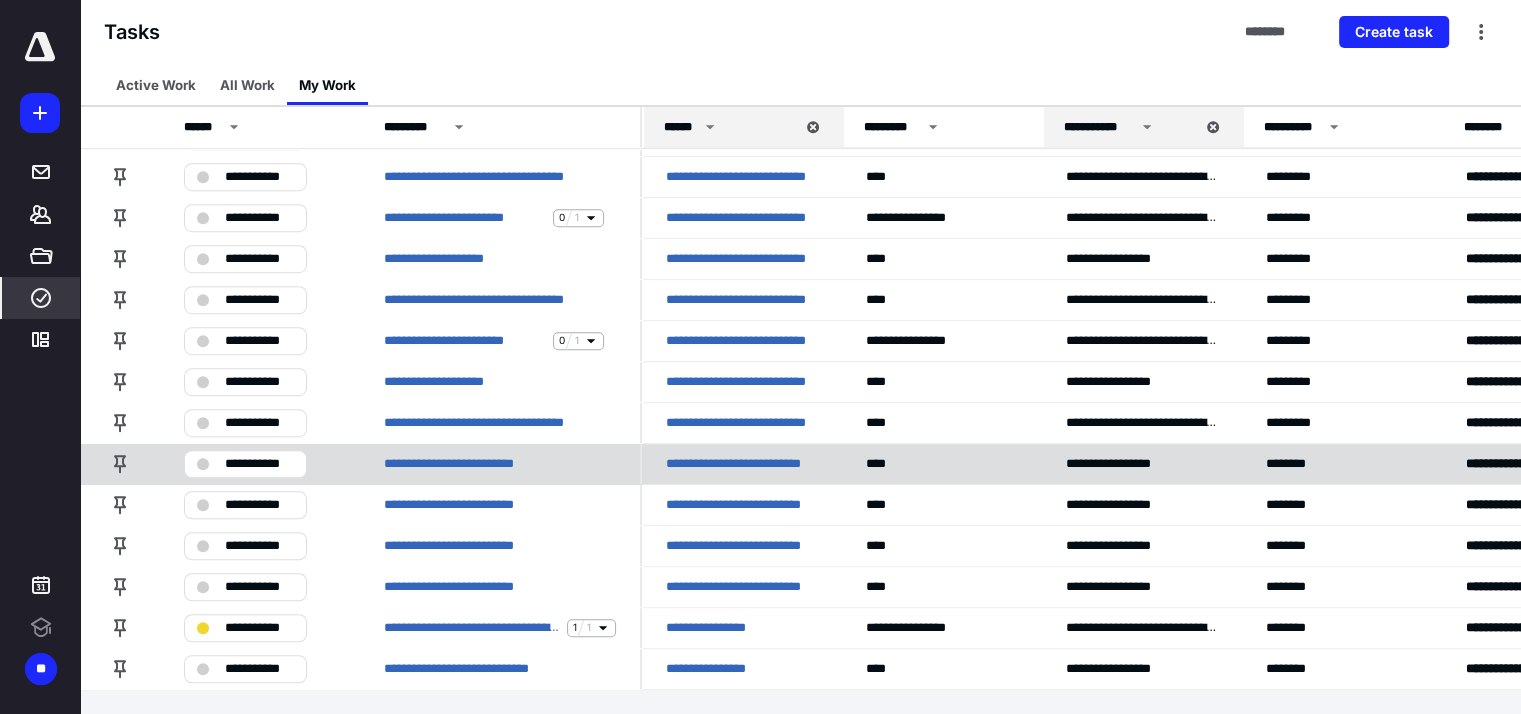 scroll, scrollTop: 1142, scrollLeft: 0, axis: vertical 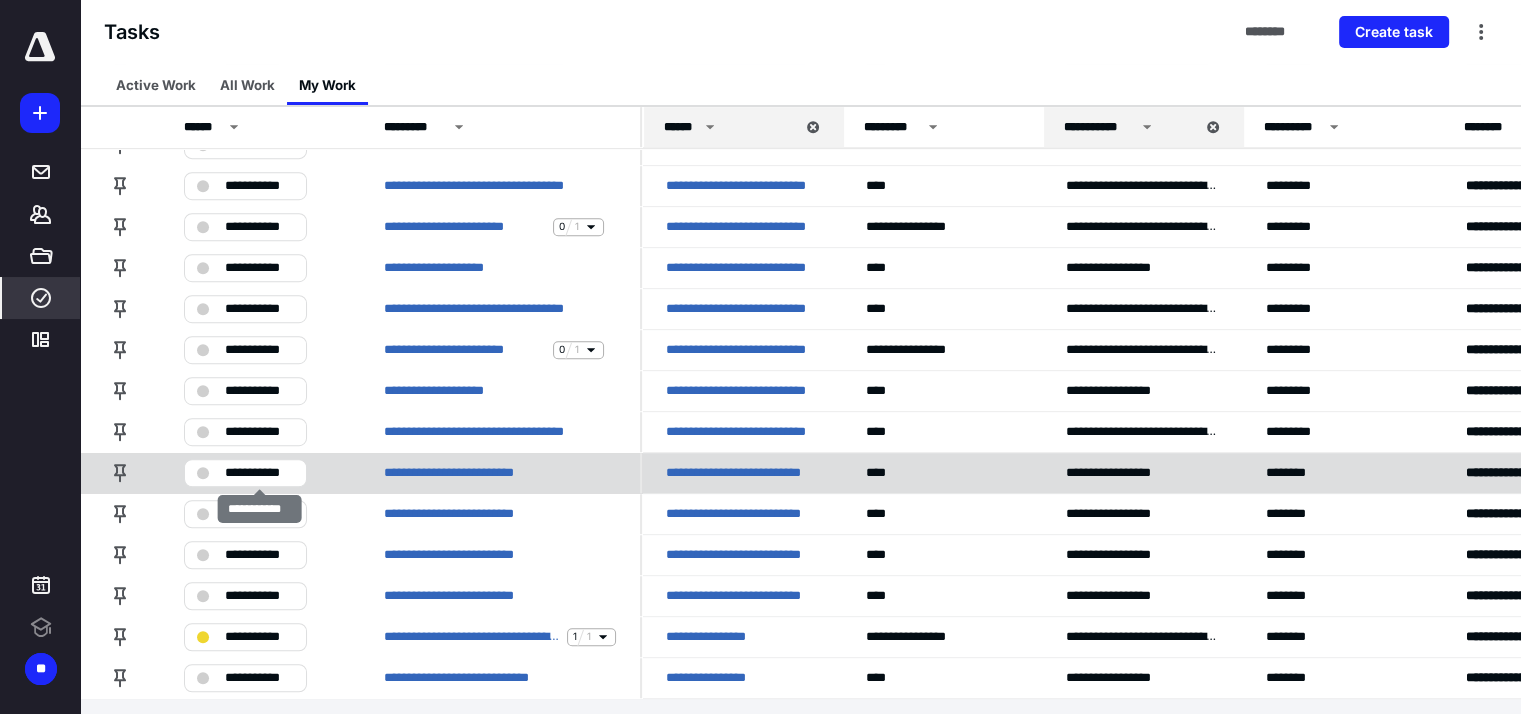 click on "**********" at bounding box center (259, 473) 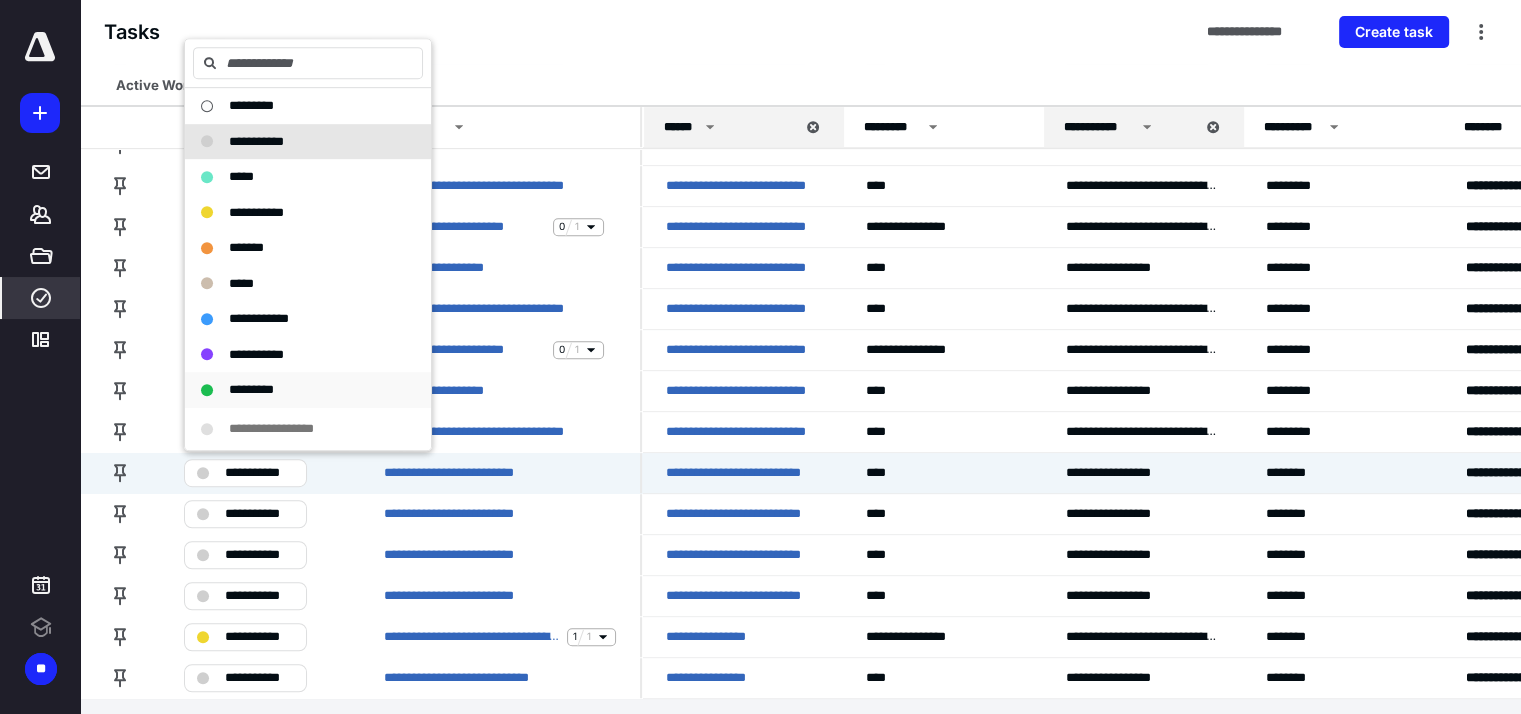 drag, startPoint x: 275, startPoint y: 382, endPoint x: 280, endPoint y: 395, distance: 13.928389 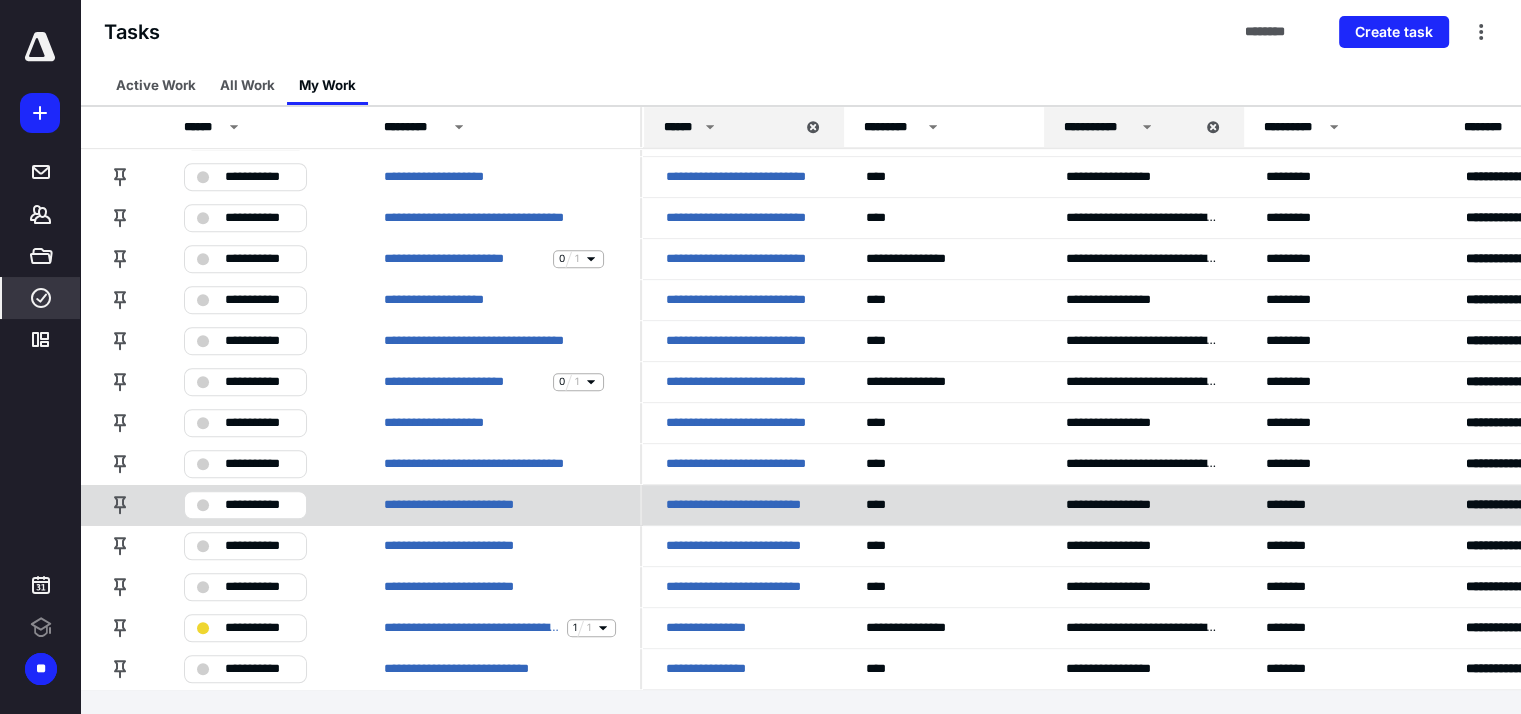 scroll, scrollTop: 1101, scrollLeft: 0, axis: vertical 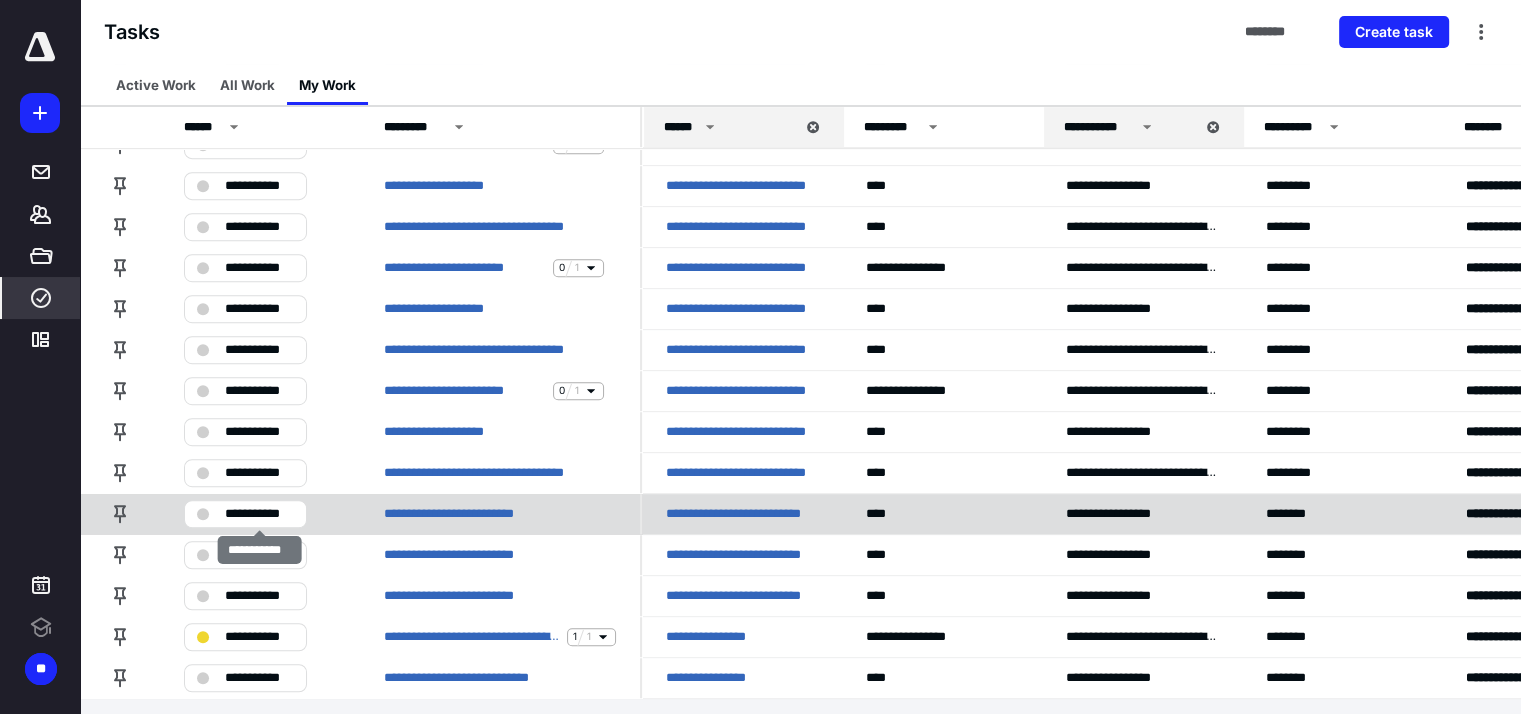 click on "**********" at bounding box center (259, 514) 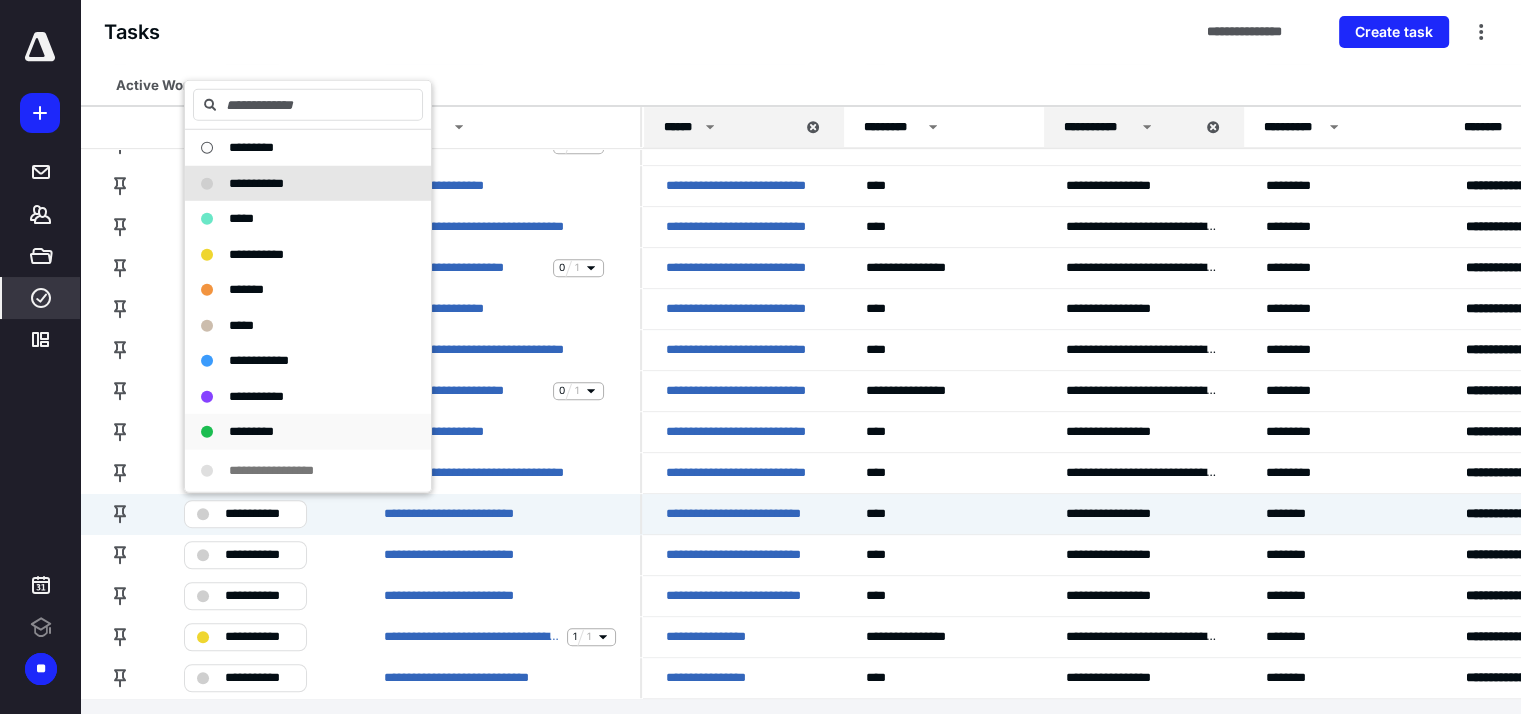 click on "*********" at bounding box center [251, 431] 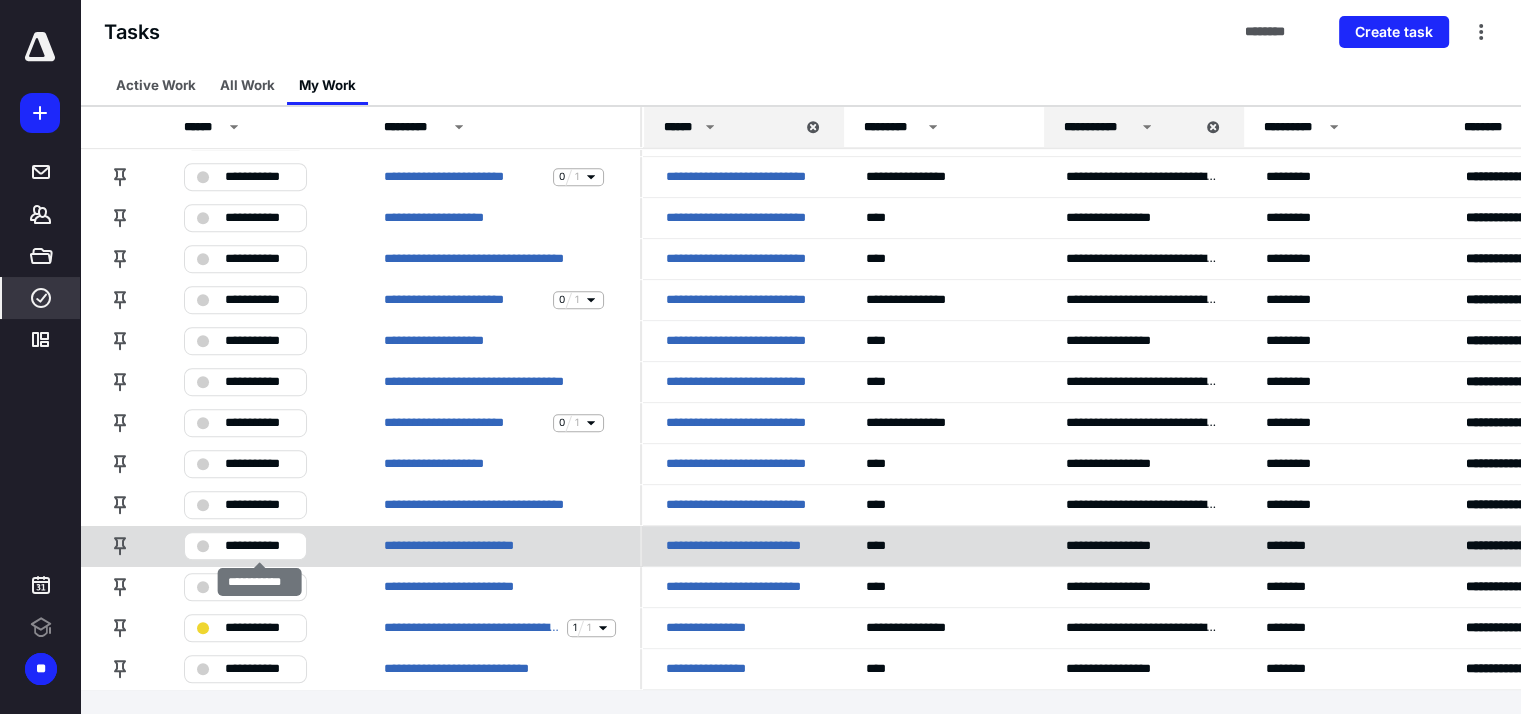 scroll, scrollTop: 1060, scrollLeft: 0, axis: vertical 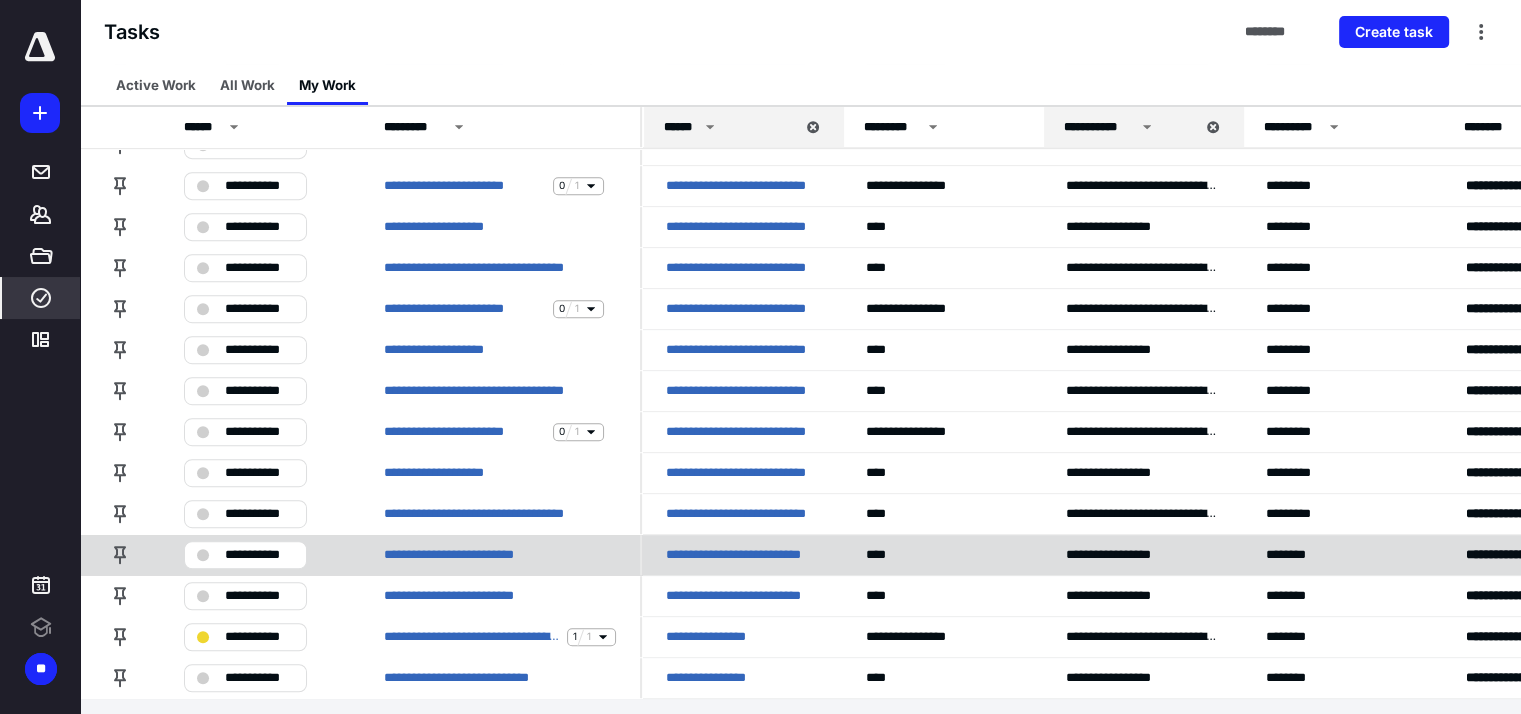 click on "**********" at bounding box center [259, 555] 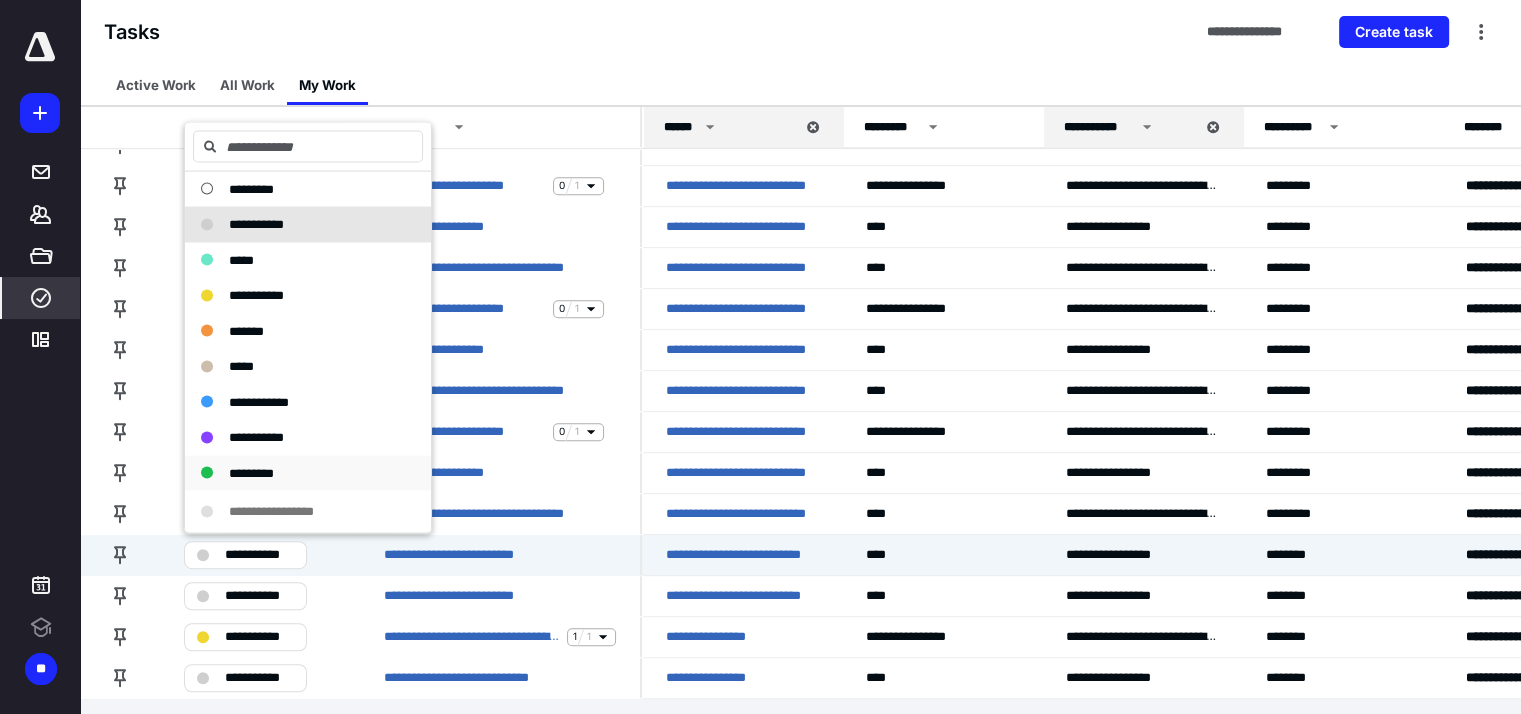 click on "*********" at bounding box center (251, 472) 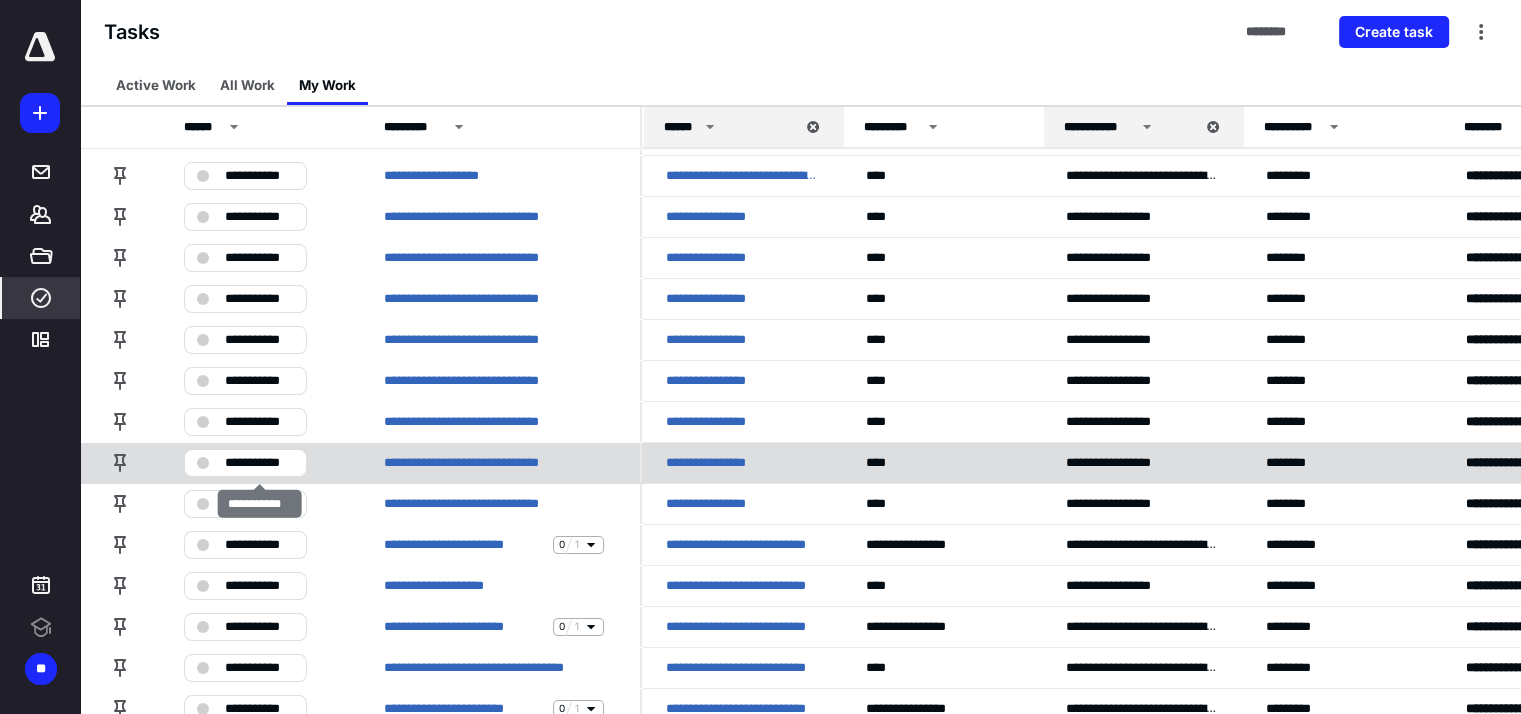 scroll, scrollTop: 200, scrollLeft: 0, axis: vertical 